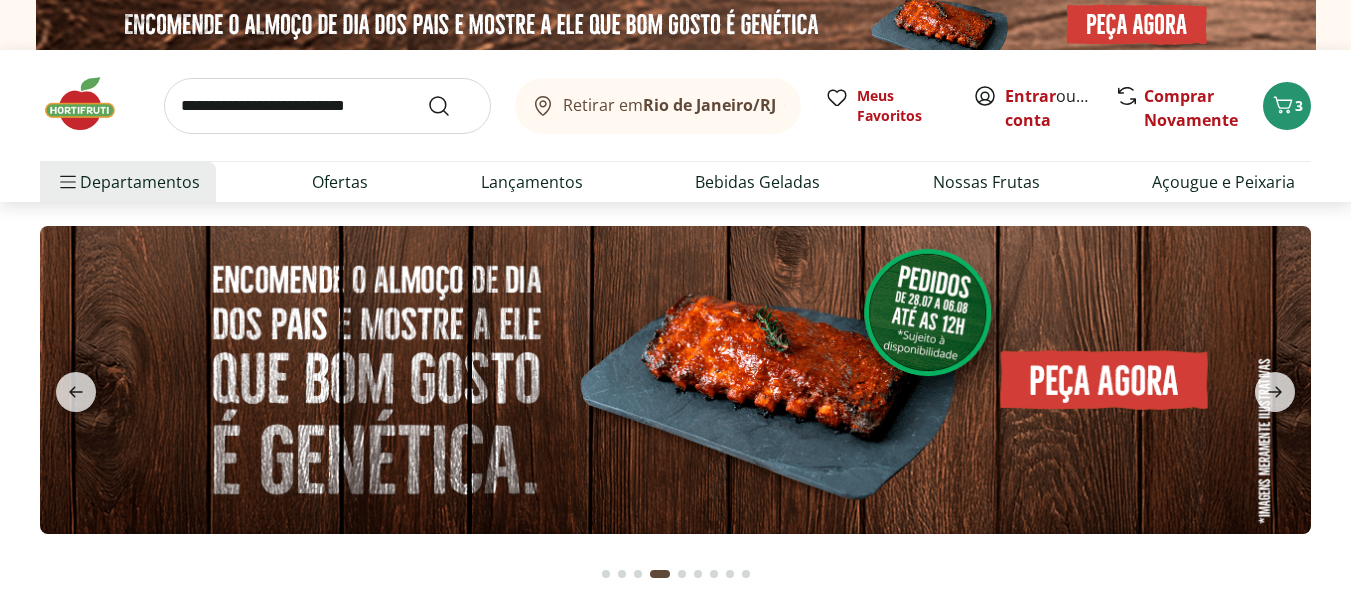 scroll, scrollTop: 5604, scrollLeft: 0, axis: vertical 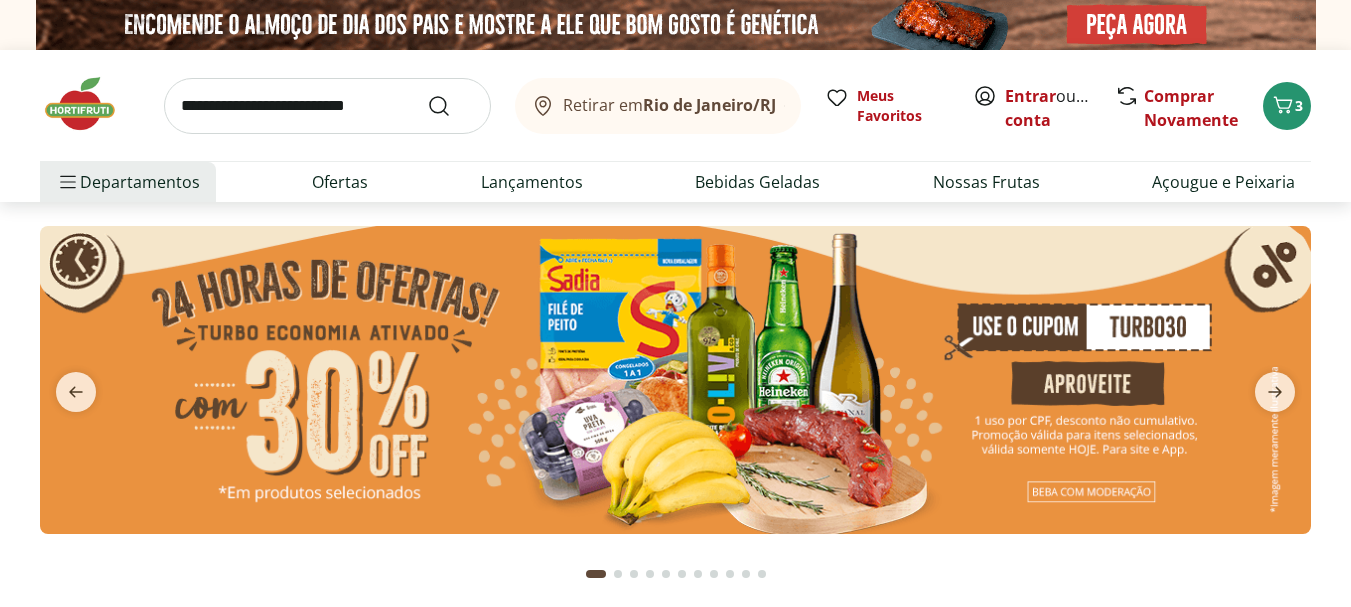 click at bounding box center [675, 380] 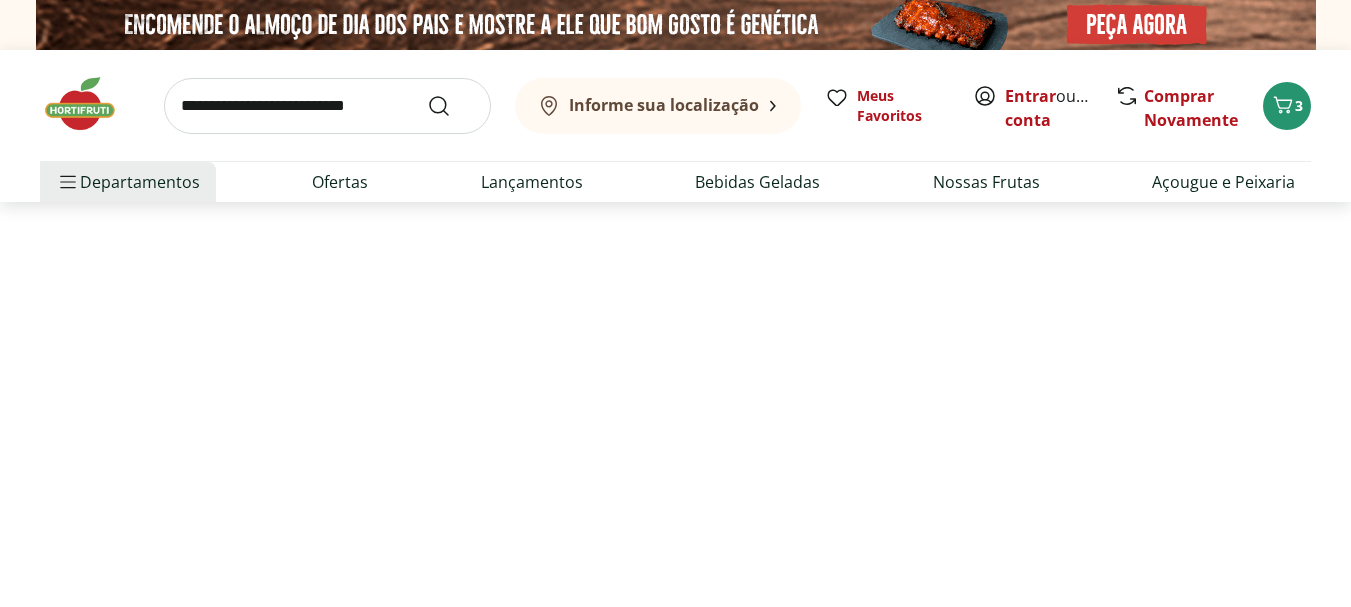 select on "**********" 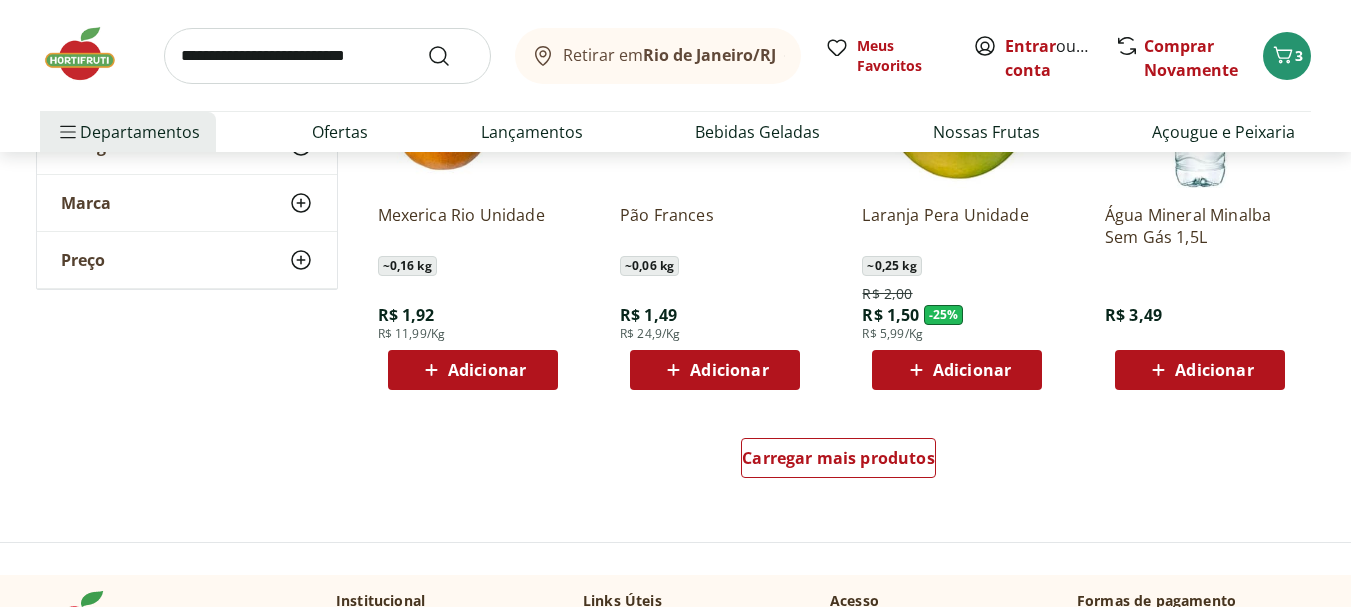 scroll, scrollTop: 1100, scrollLeft: 0, axis: vertical 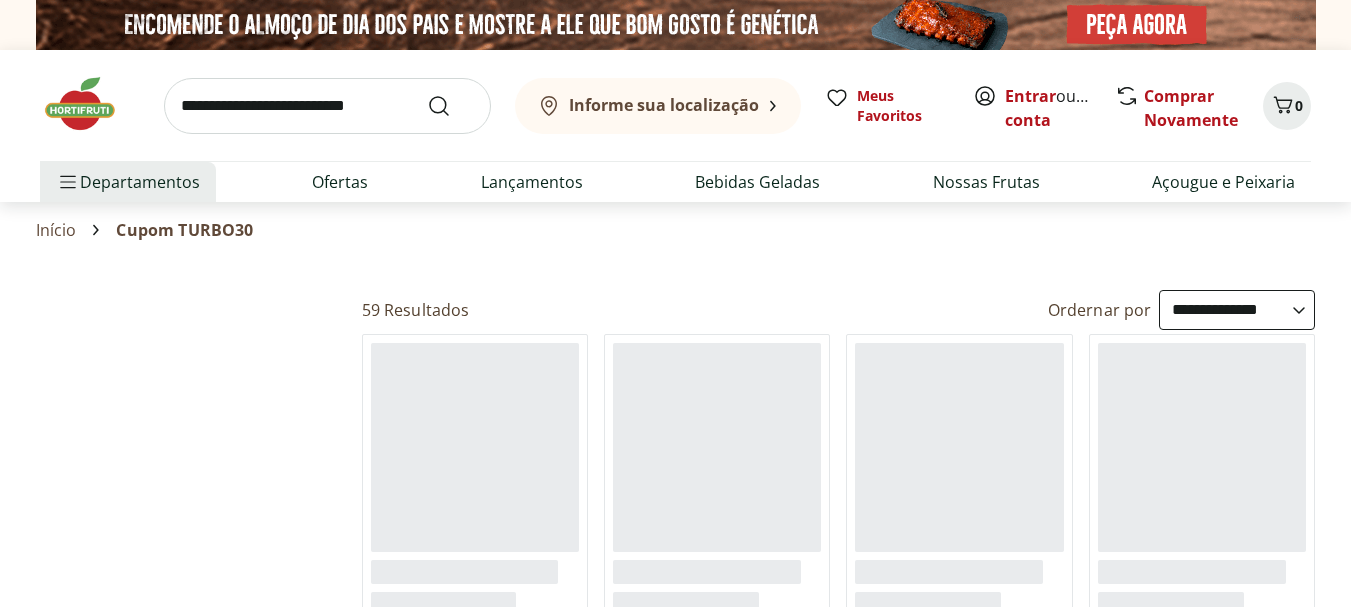 select on "**********" 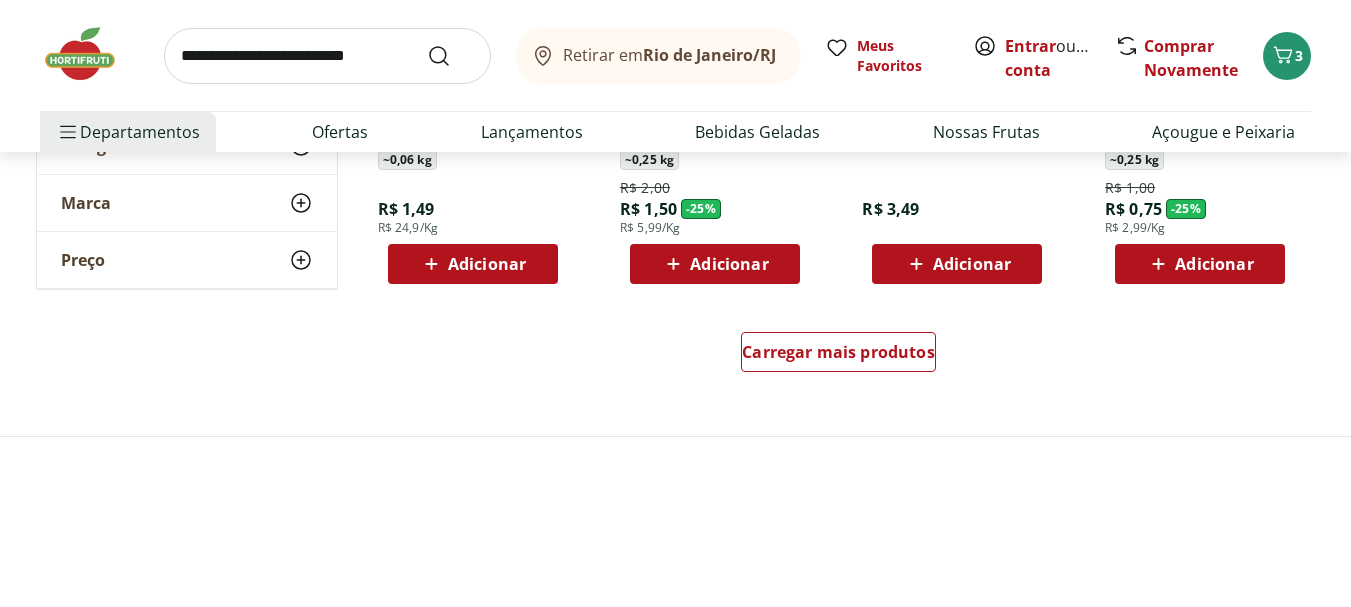 scroll, scrollTop: 1400, scrollLeft: 0, axis: vertical 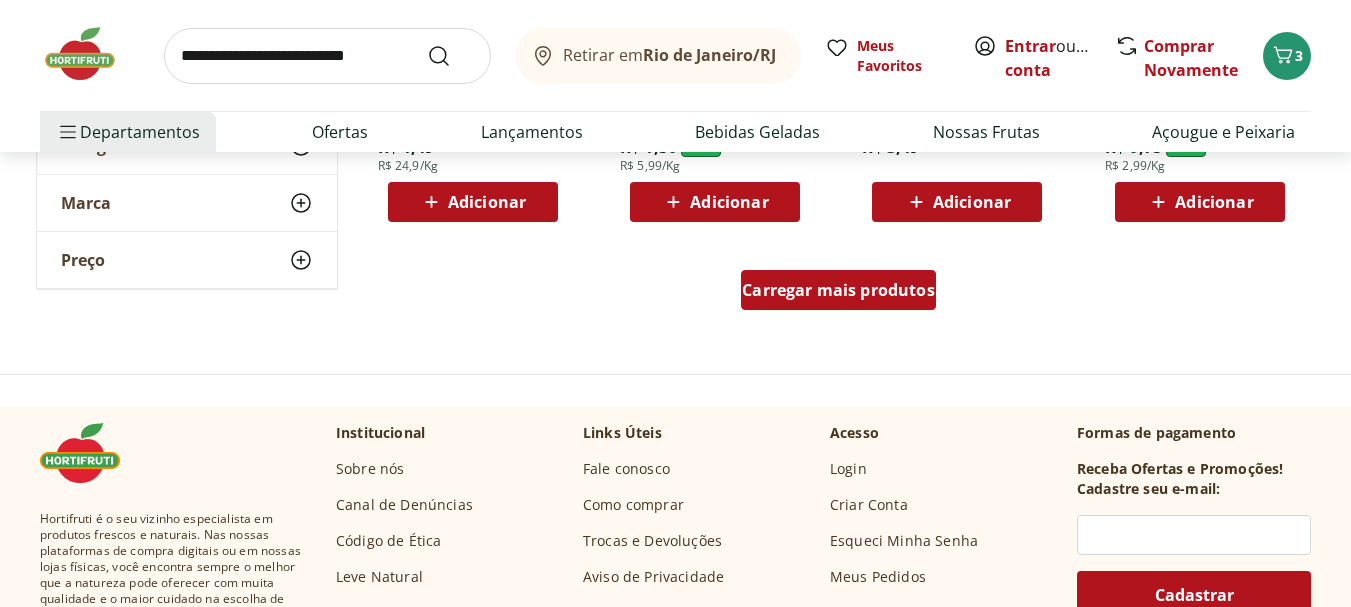 click on "Carregar mais produtos" at bounding box center [838, 290] 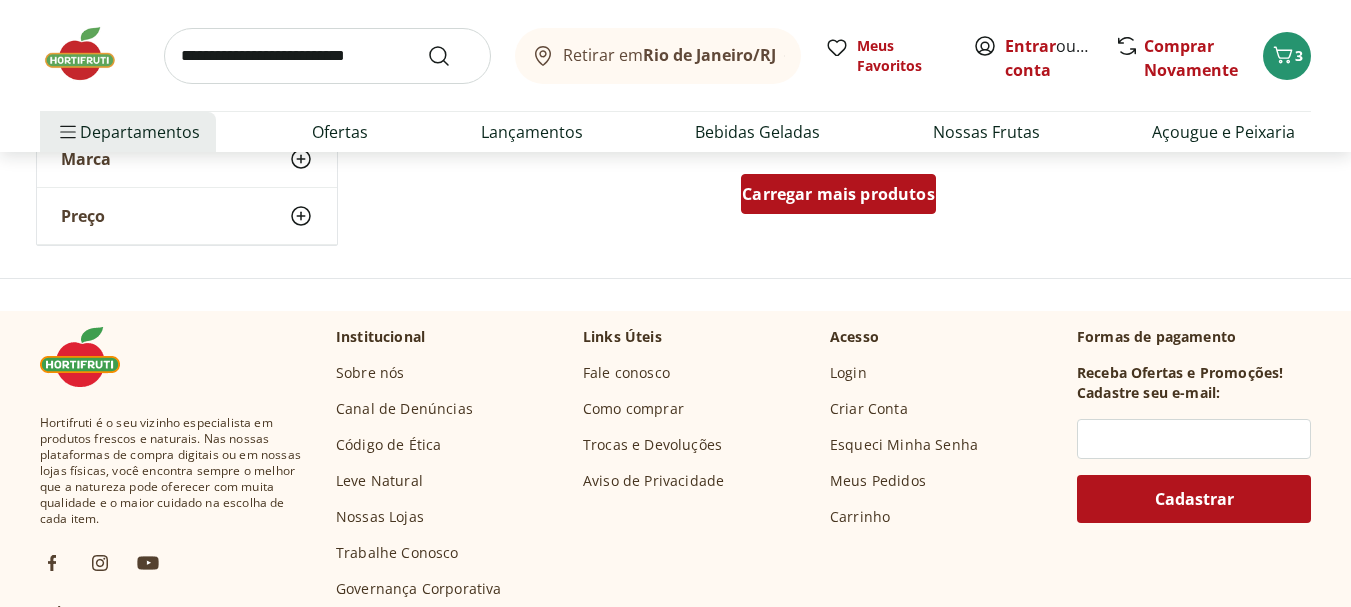 scroll, scrollTop: 2600, scrollLeft: 0, axis: vertical 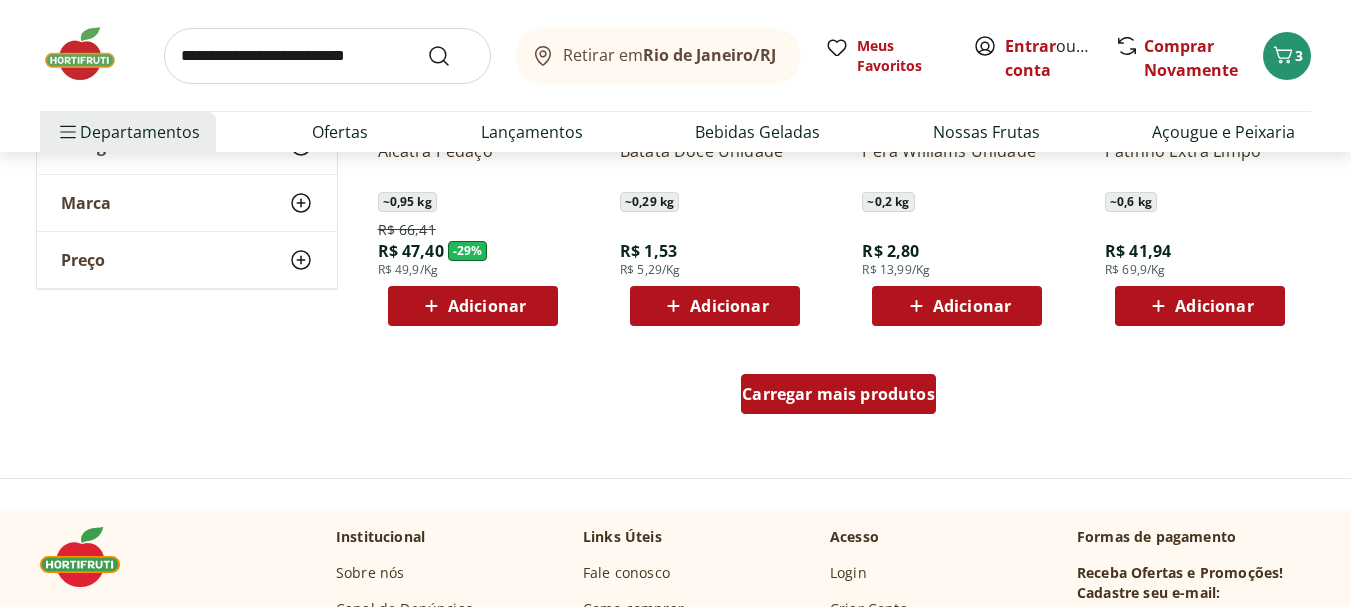 click on "Carregar mais produtos" at bounding box center (838, 394) 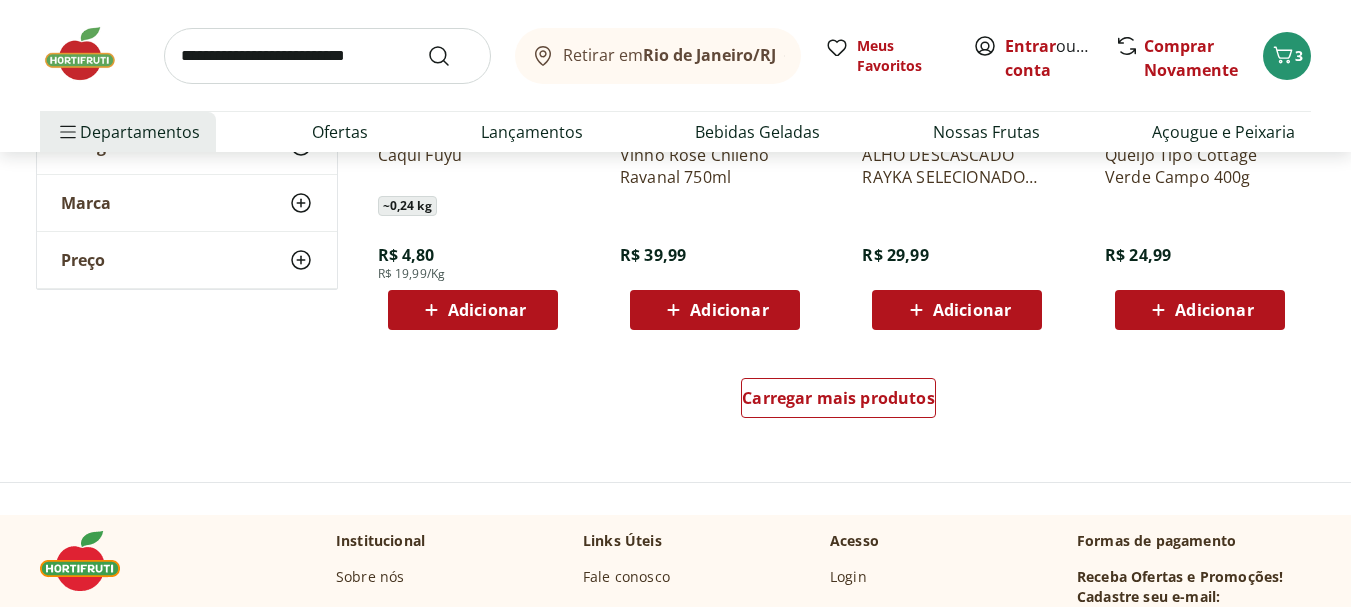 scroll, scrollTop: 3800, scrollLeft: 0, axis: vertical 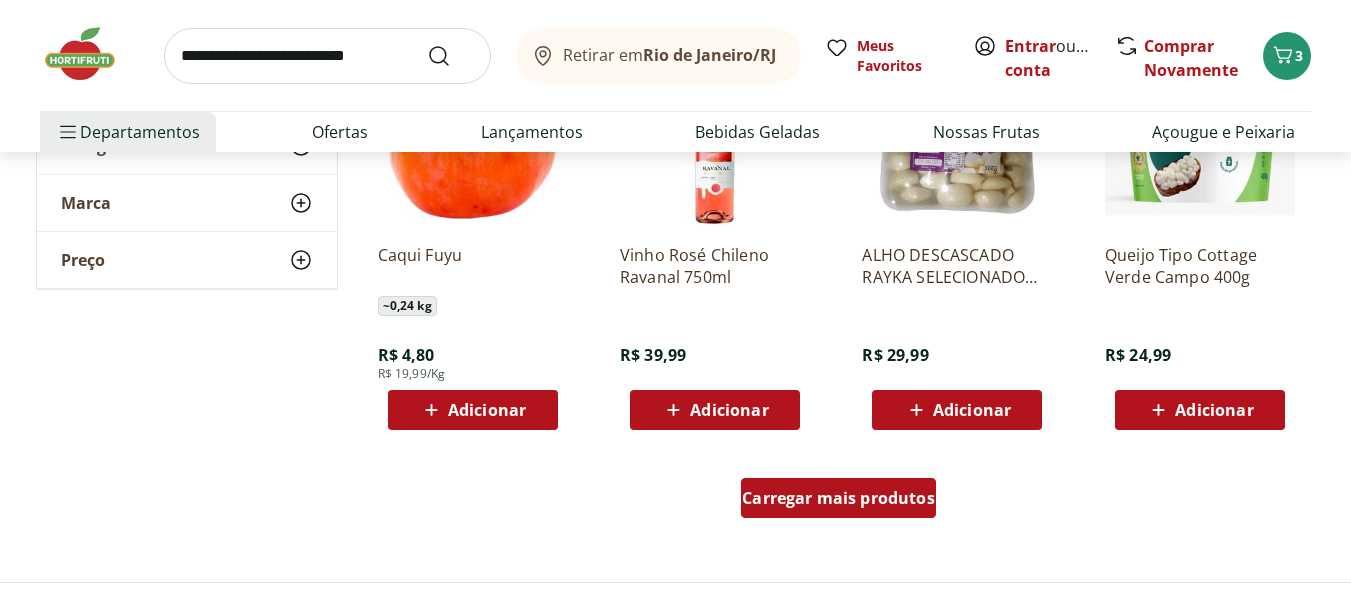 click on "Carregar mais produtos" at bounding box center [838, 498] 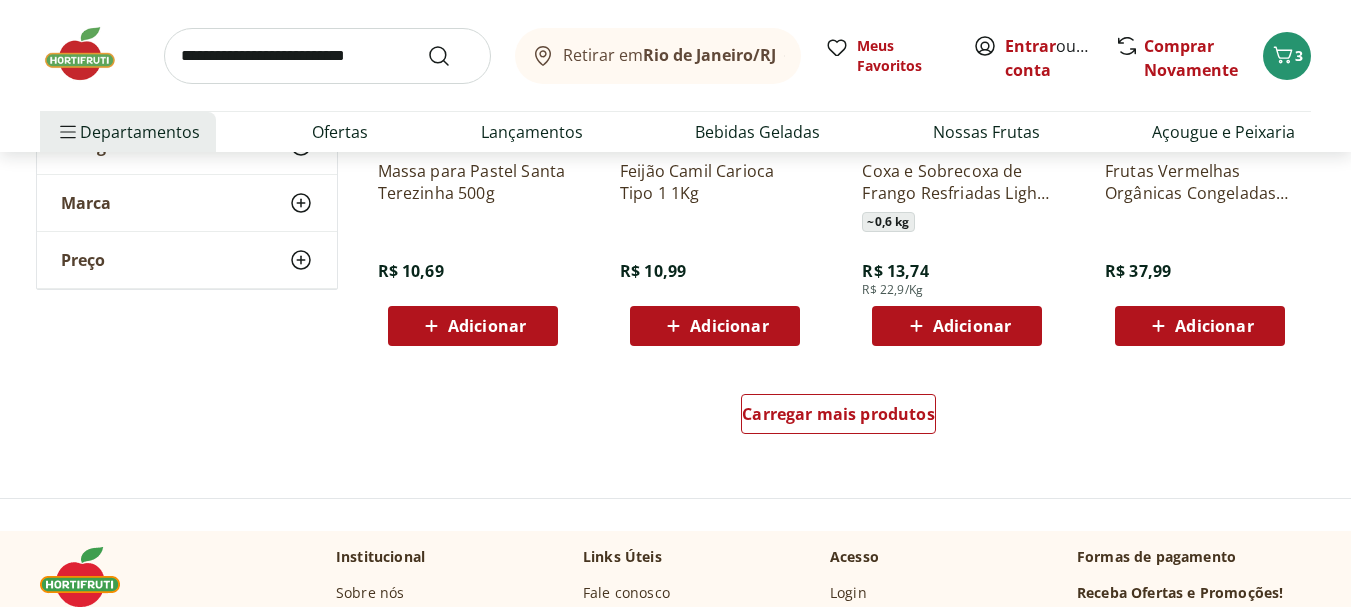 scroll, scrollTop: 5200, scrollLeft: 0, axis: vertical 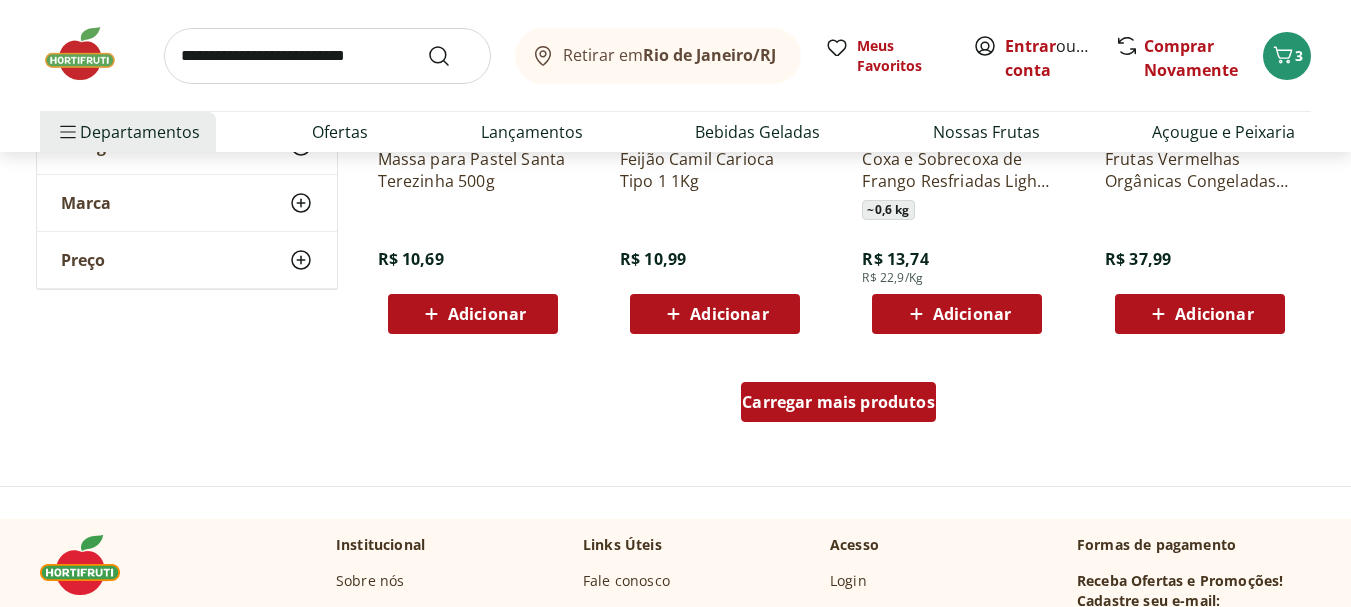 click on "Carregar mais produtos" at bounding box center (838, 406) 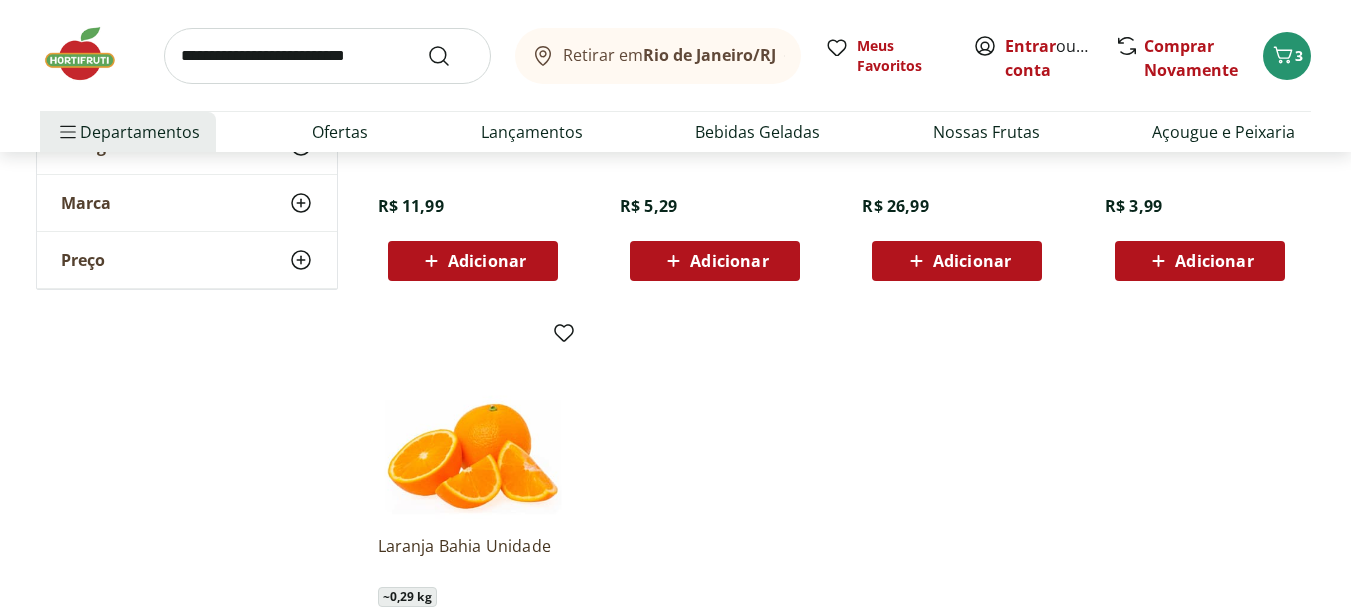 scroll, scrollTop: 5800, scrollLeft: 0, axis: vertical 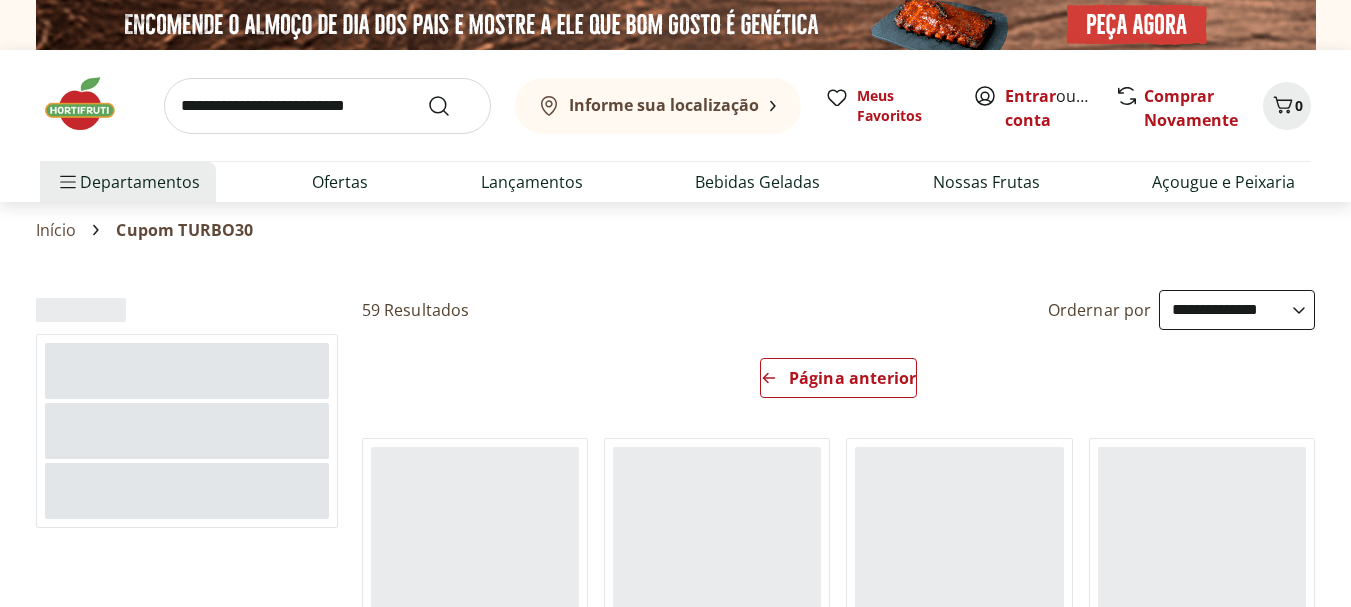 select on "**********" 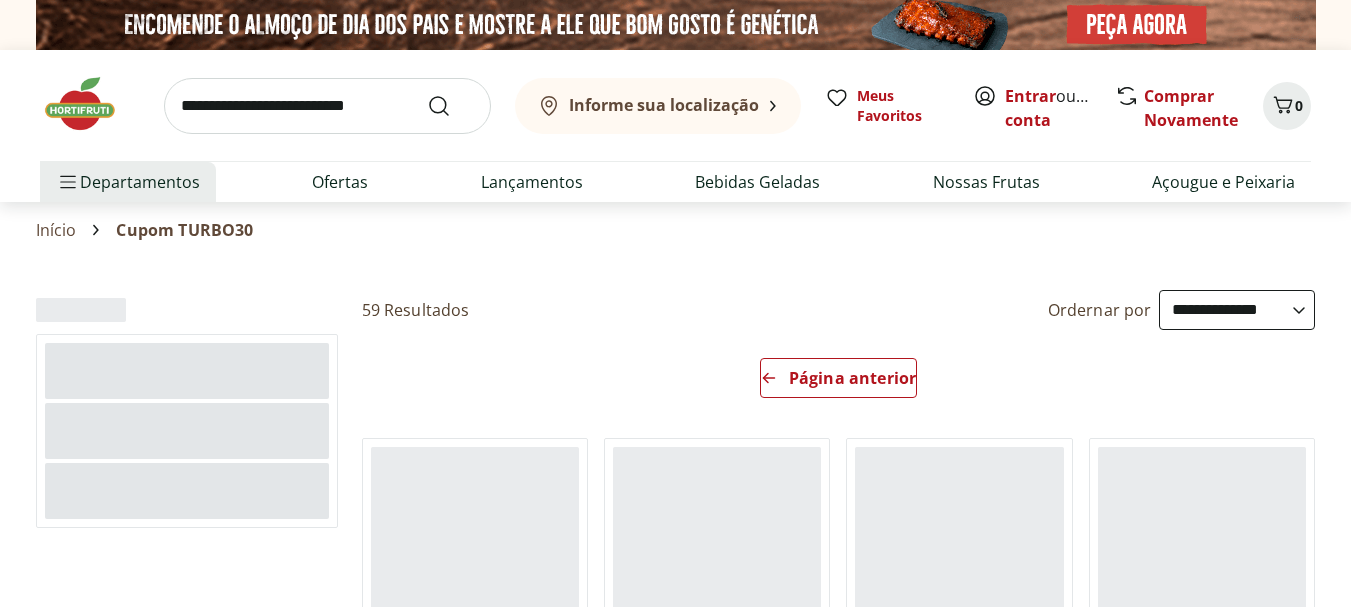 scroll, scrollTop: 0, scrollLeft: 0, axis: both 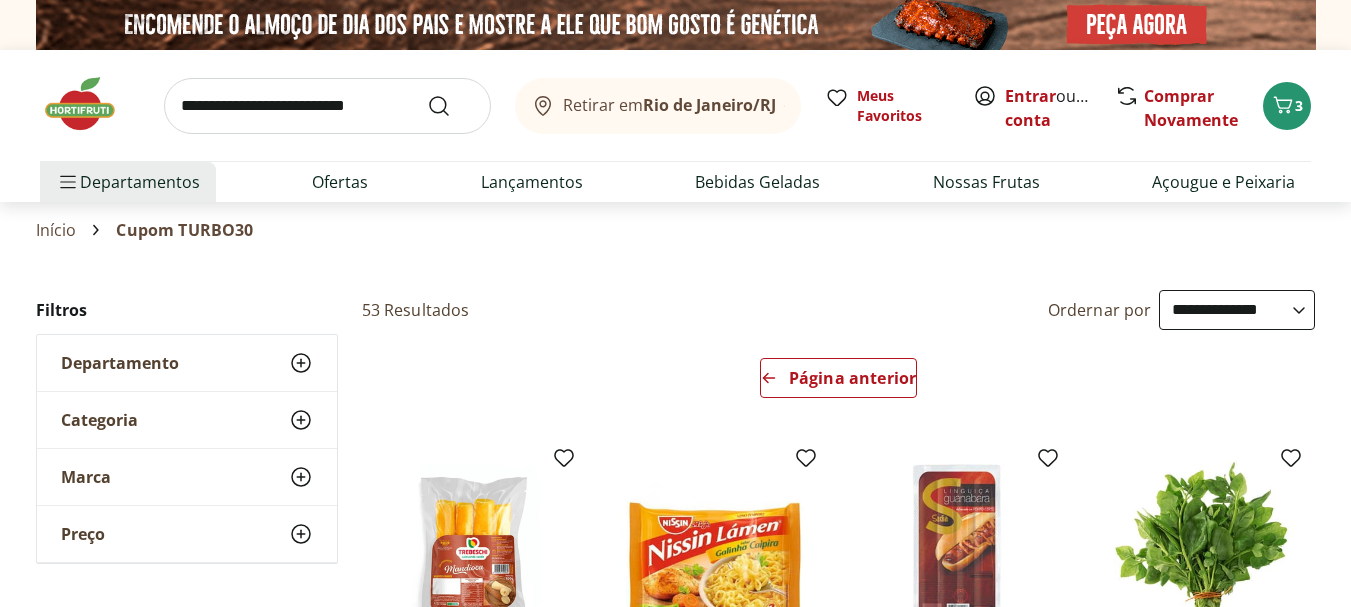 click at bounding box center [90, 104] 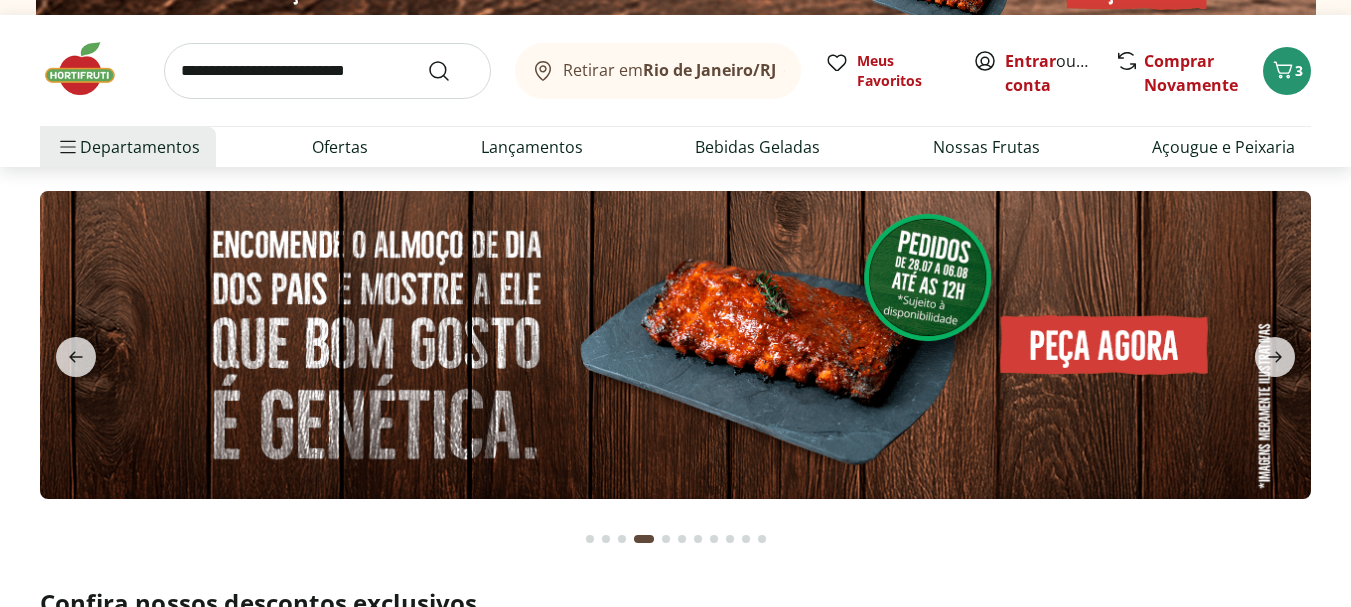 scroll, scrollTop: 0, scrollLeft: 0, axis: both 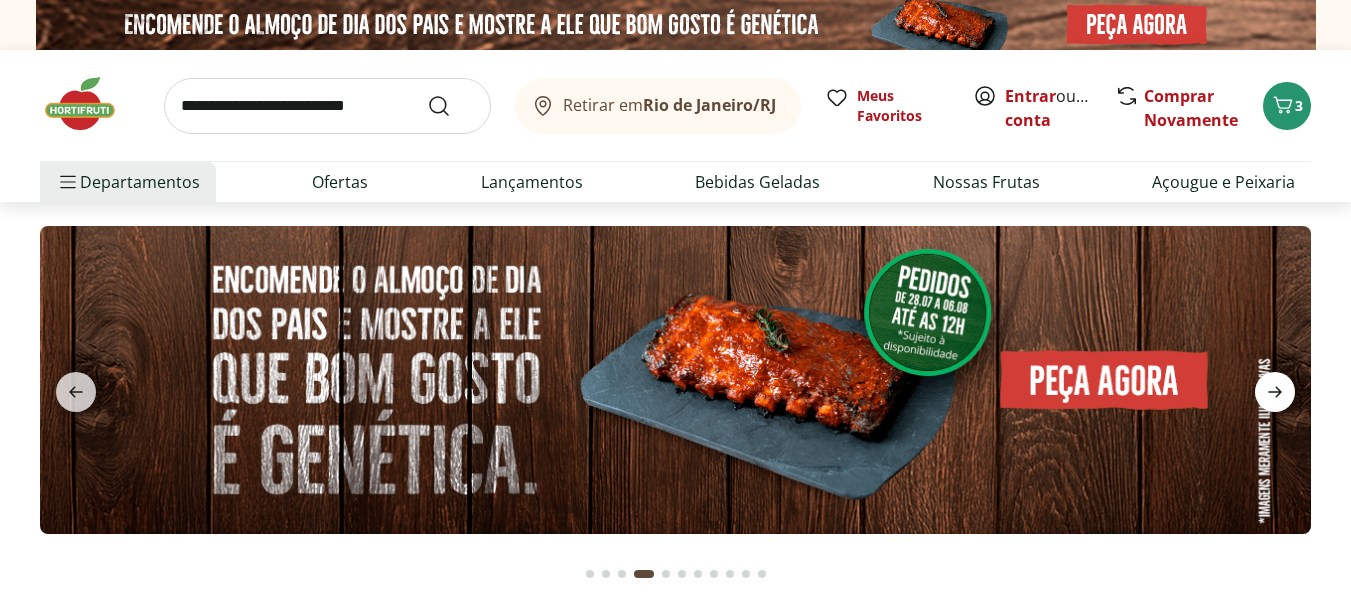 click 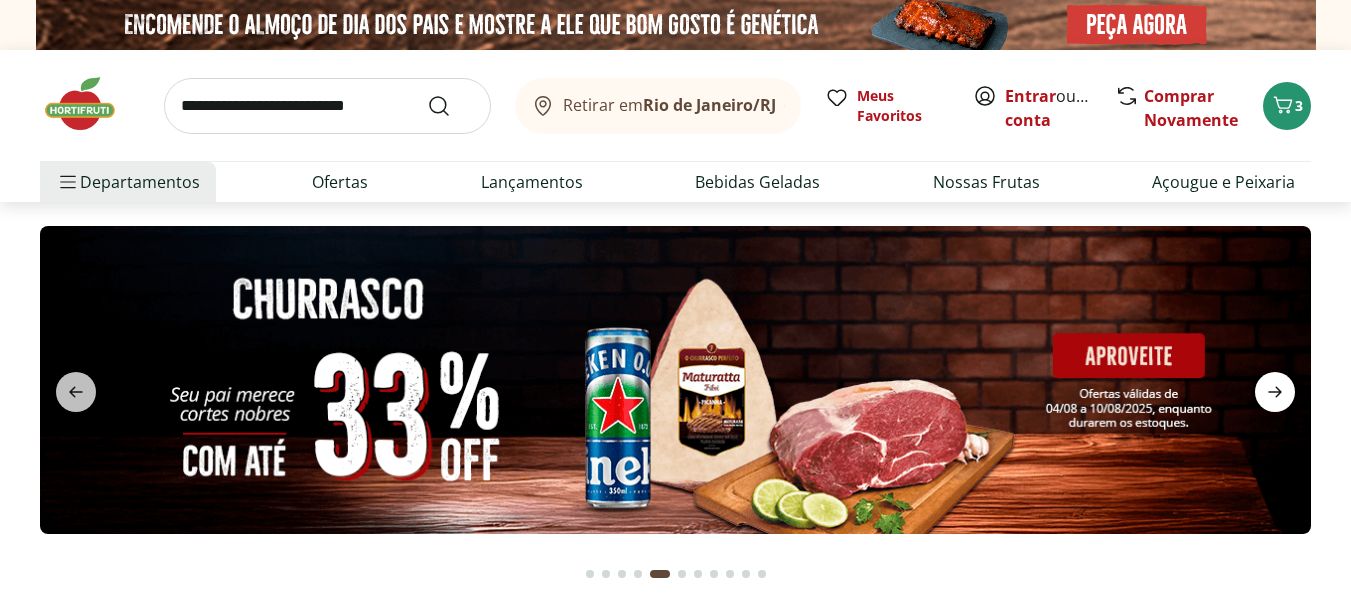 click 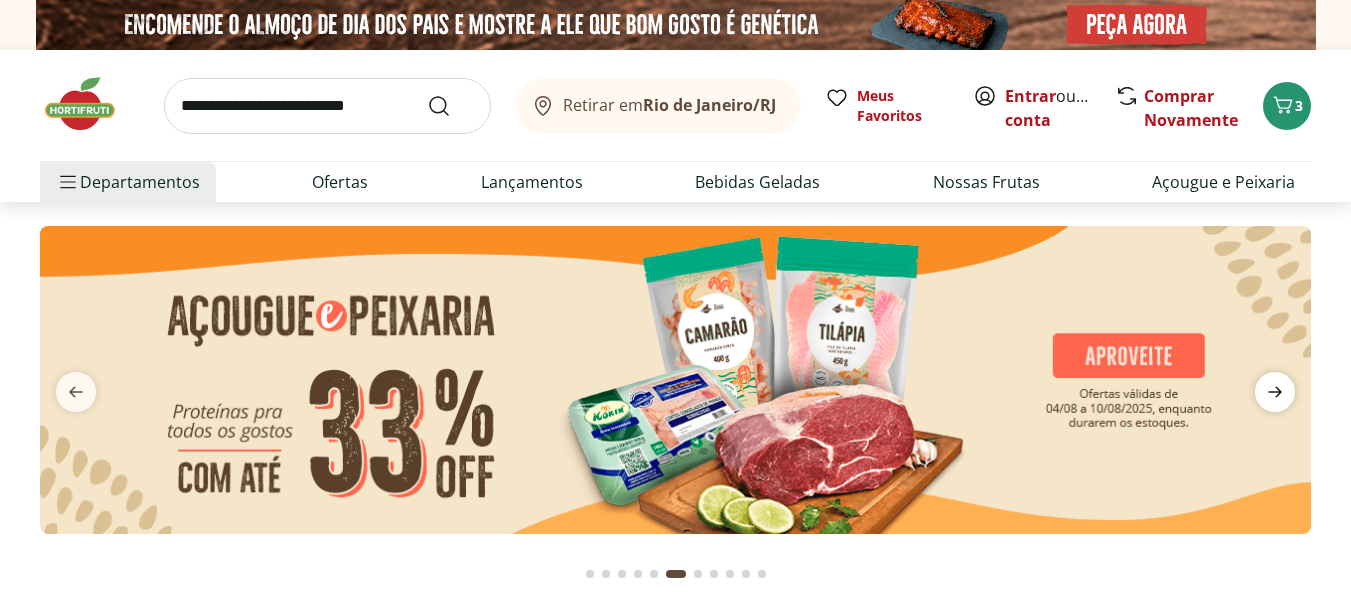 click 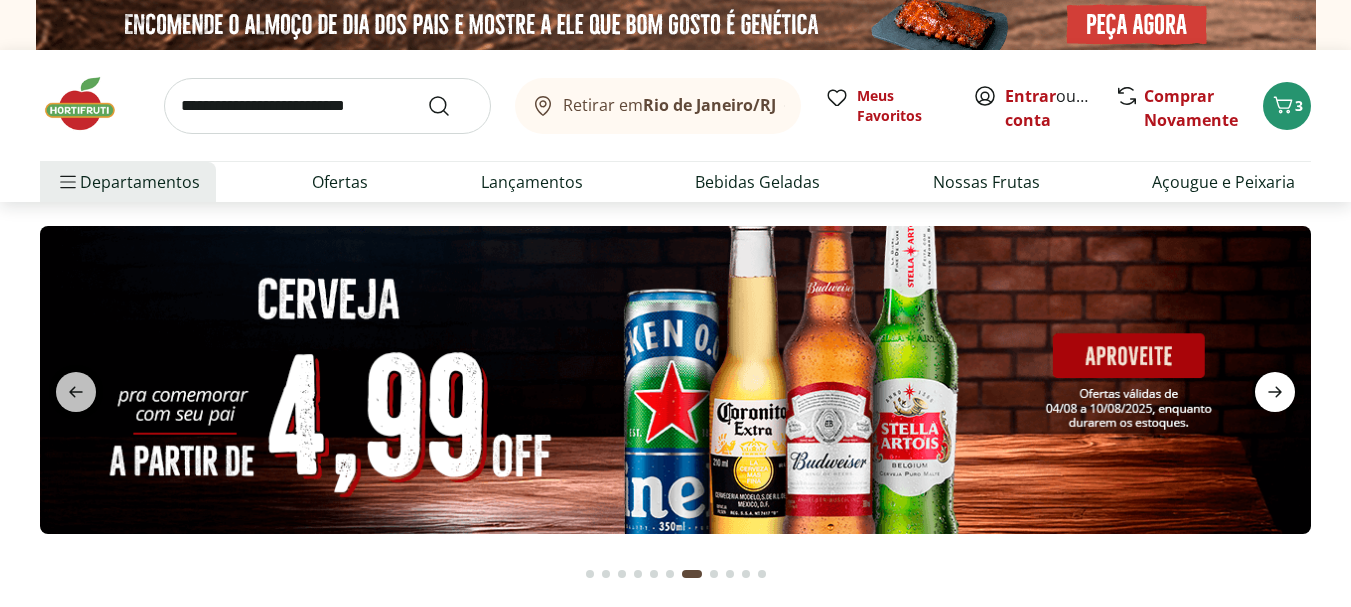 click 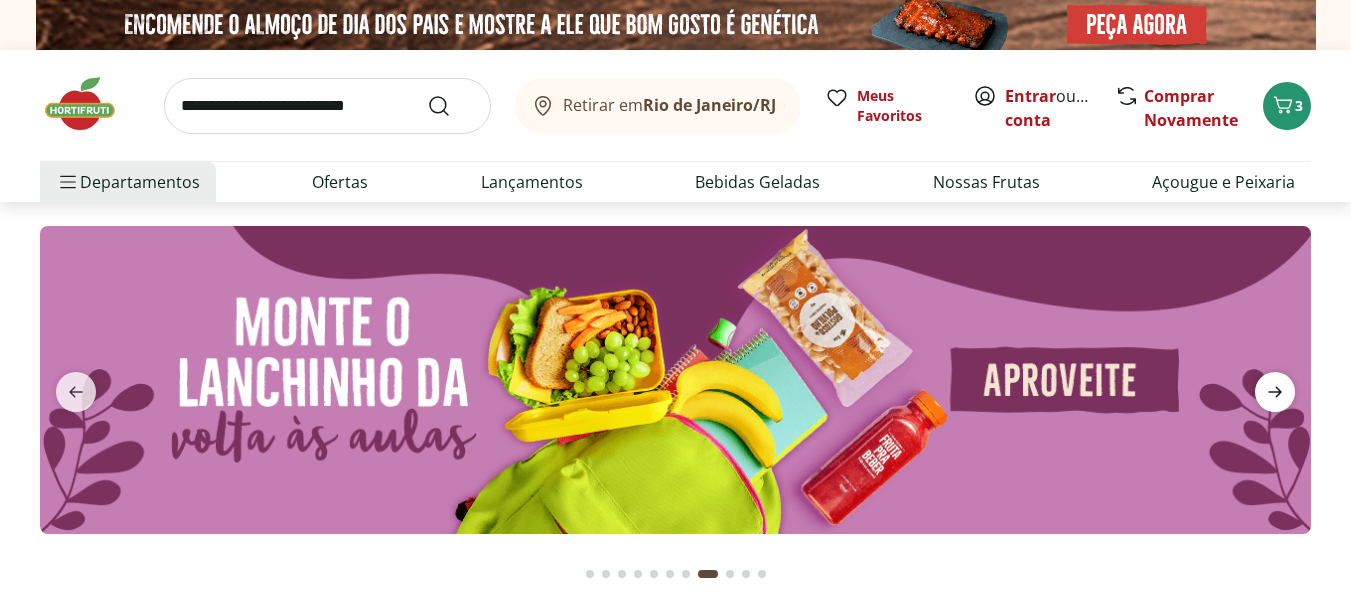 click 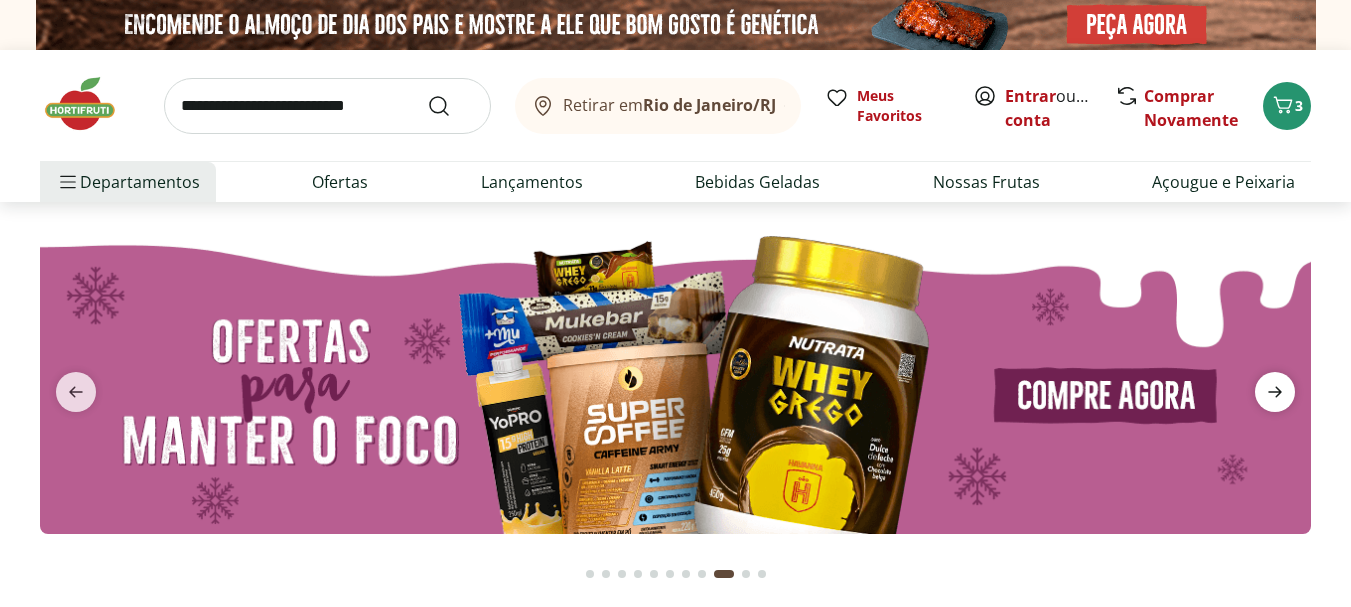 click 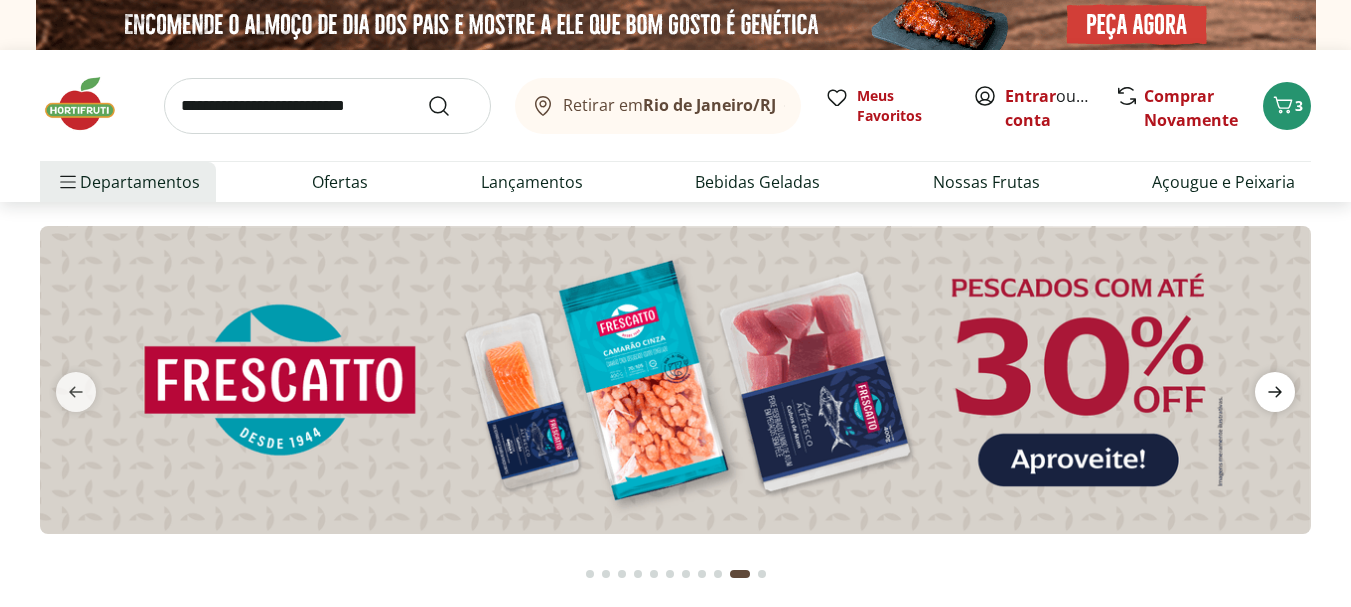 click 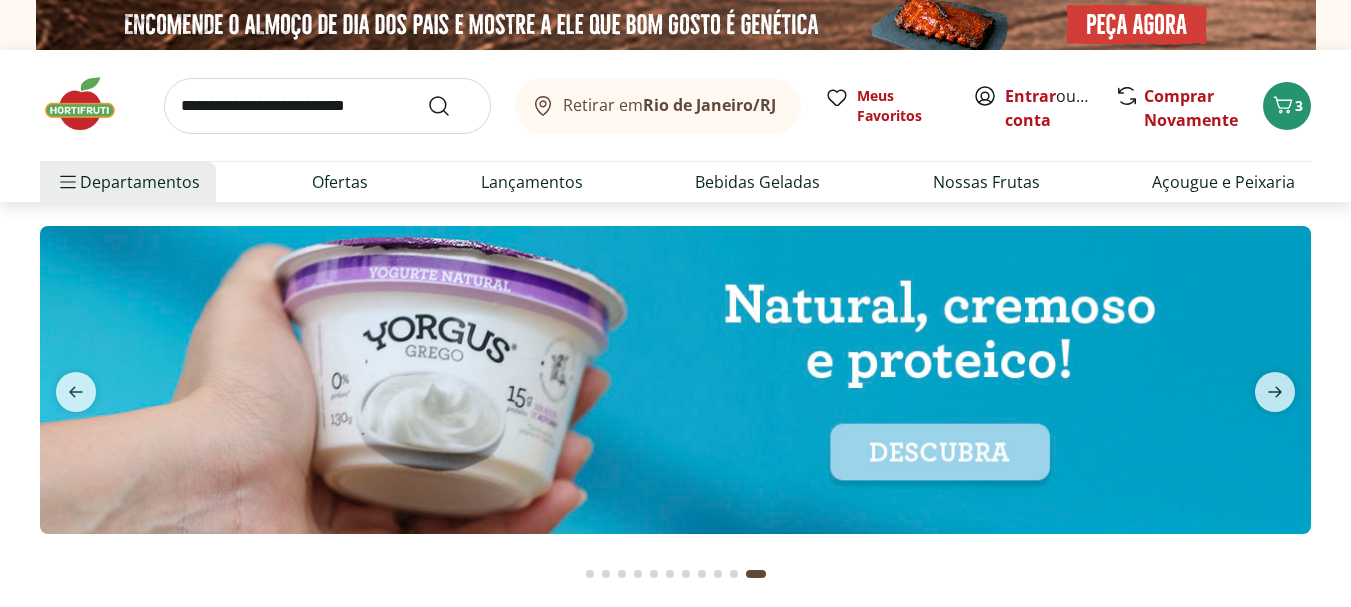 click at bounding box center (675, 380) 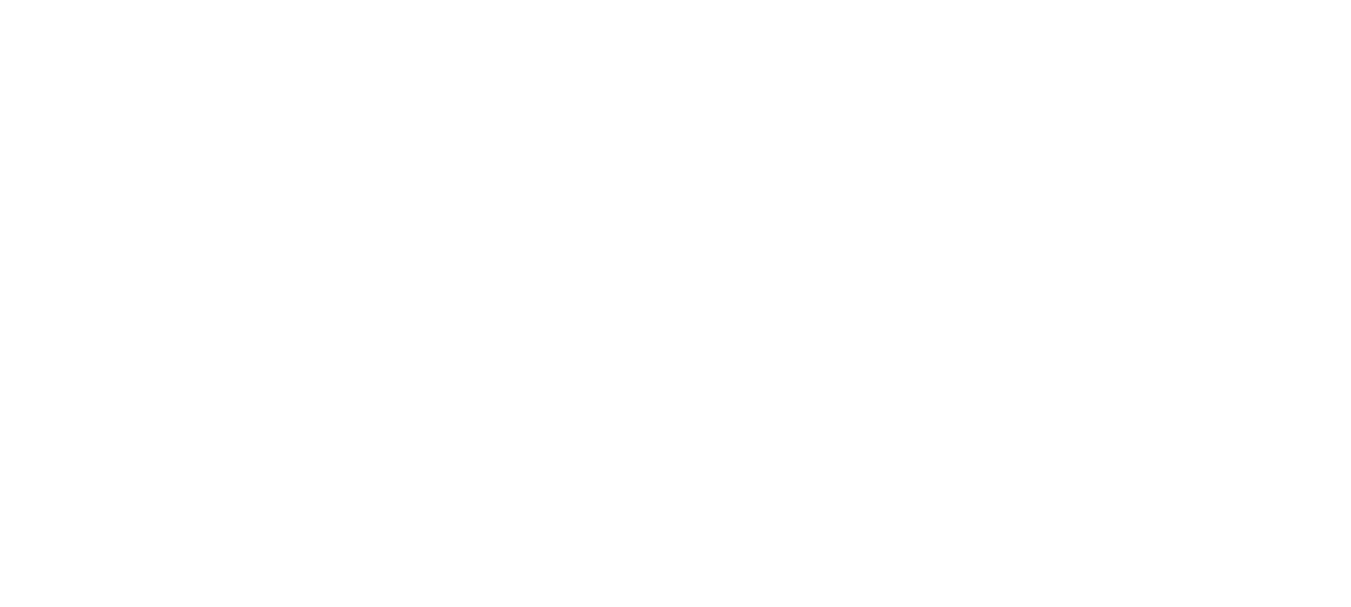 select on "**********" 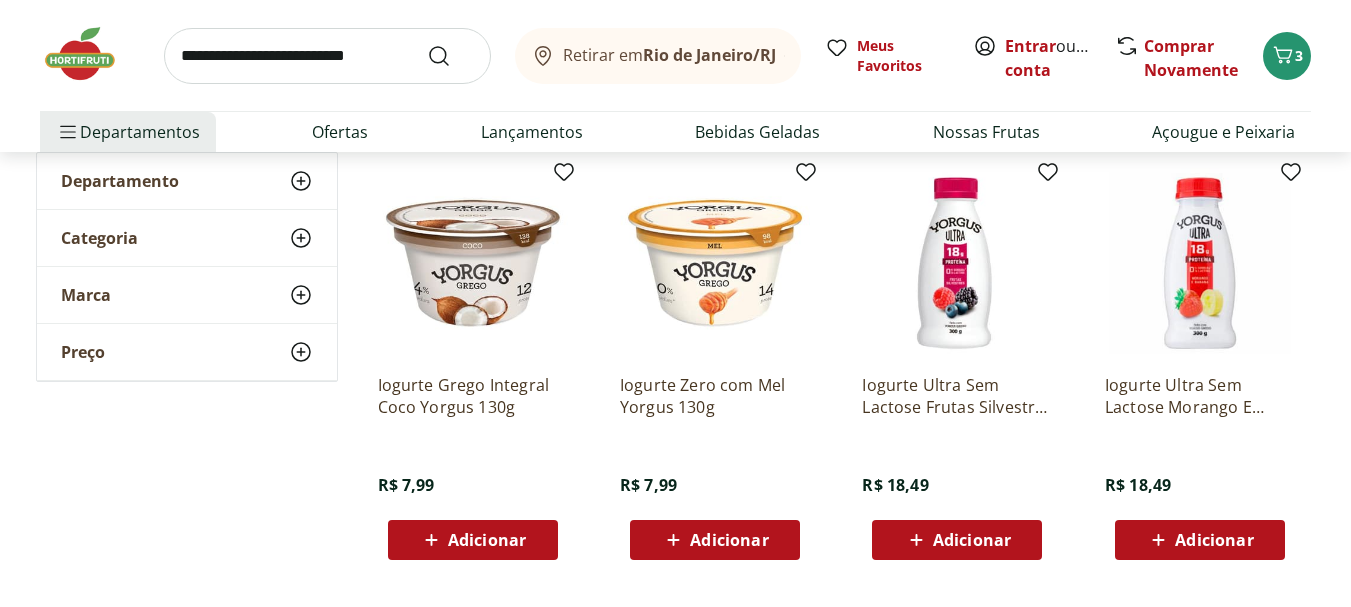 scroll, scrollTop: 0, scrollLeft: 0, axis: both 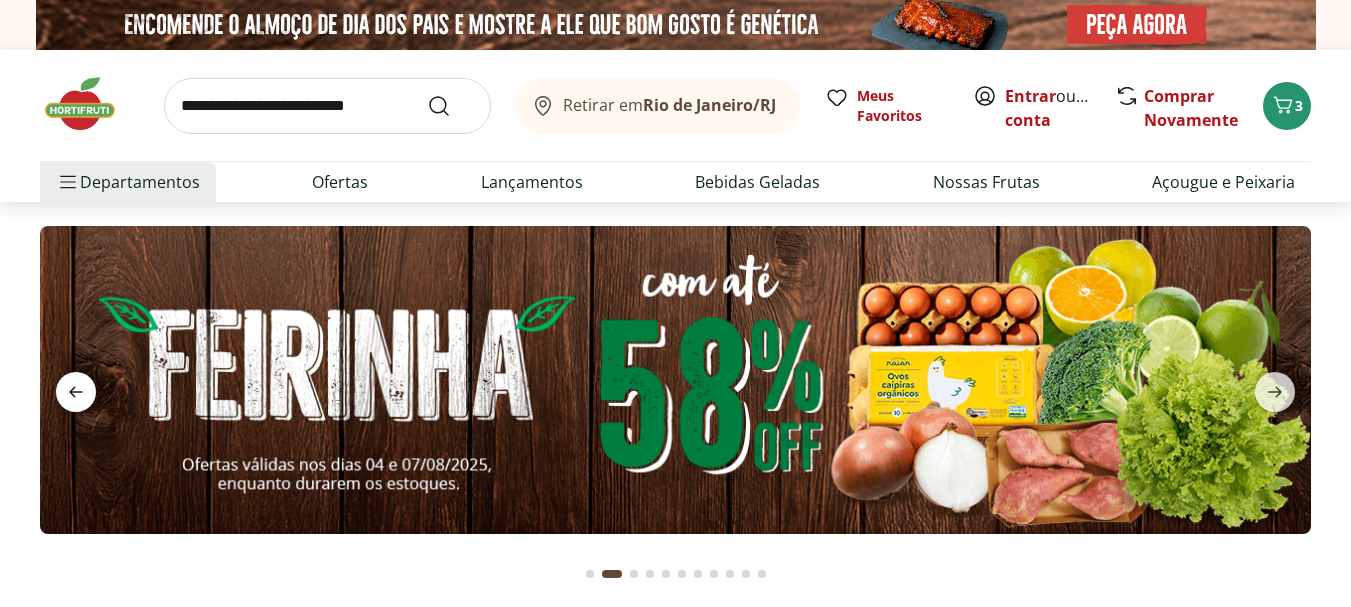 click at bounding box center (76, 392) 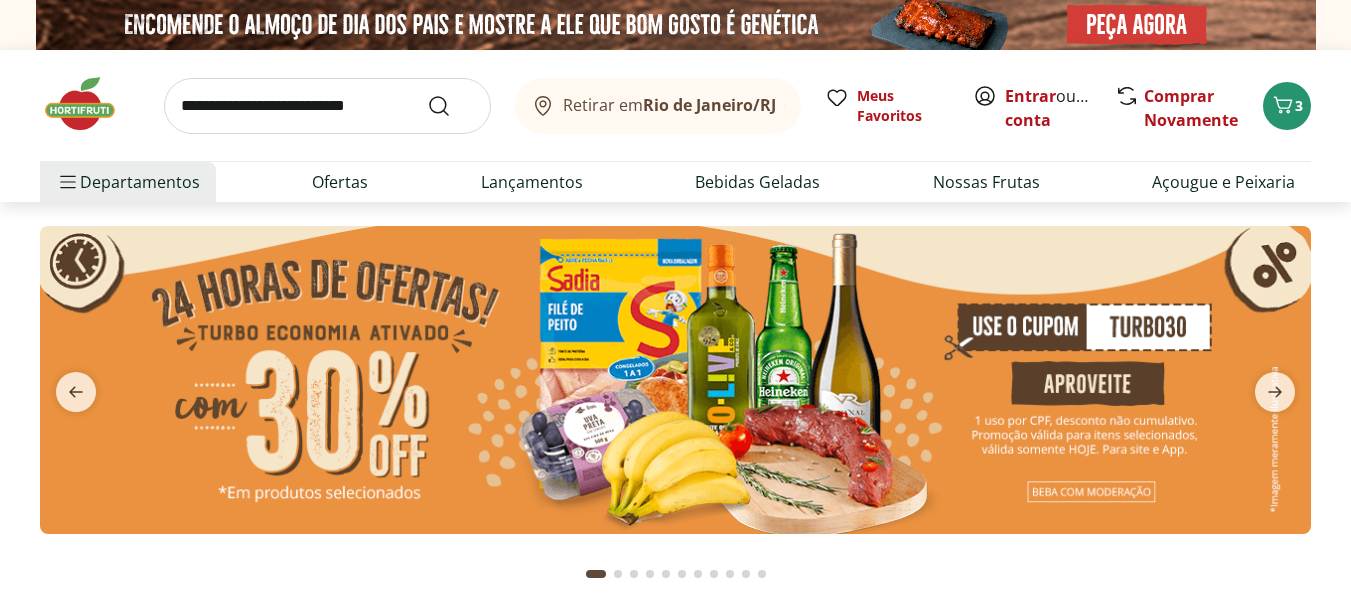 click at bounding box center [675, 380] 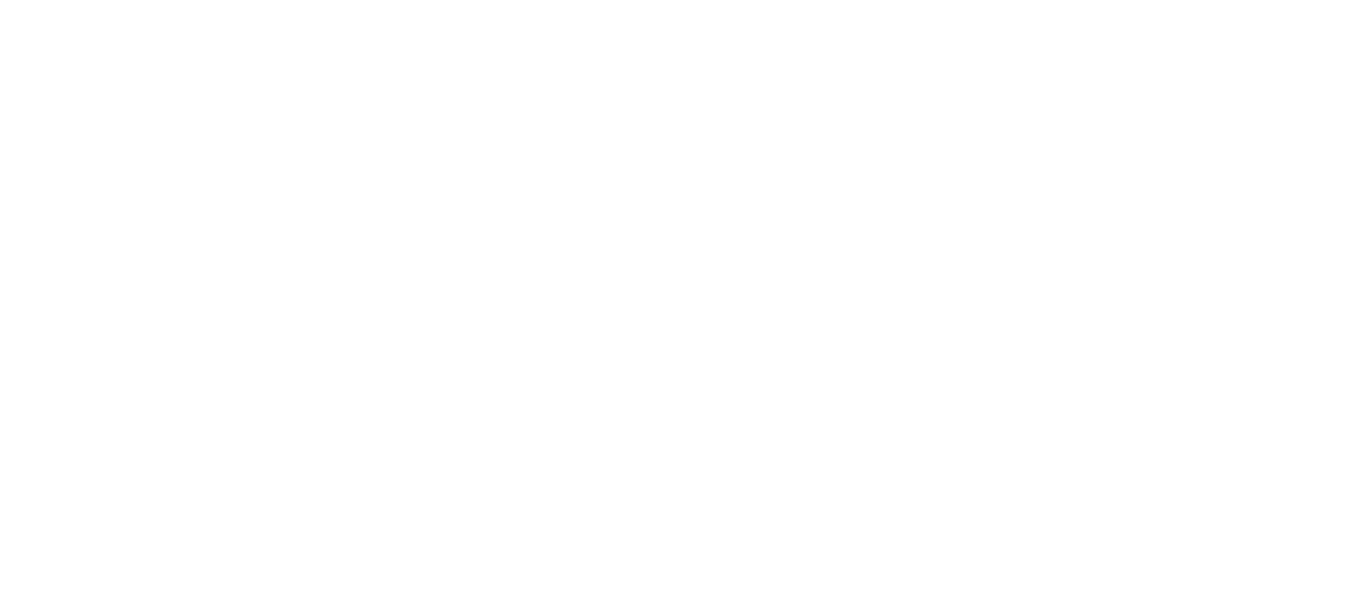 select on "**********" 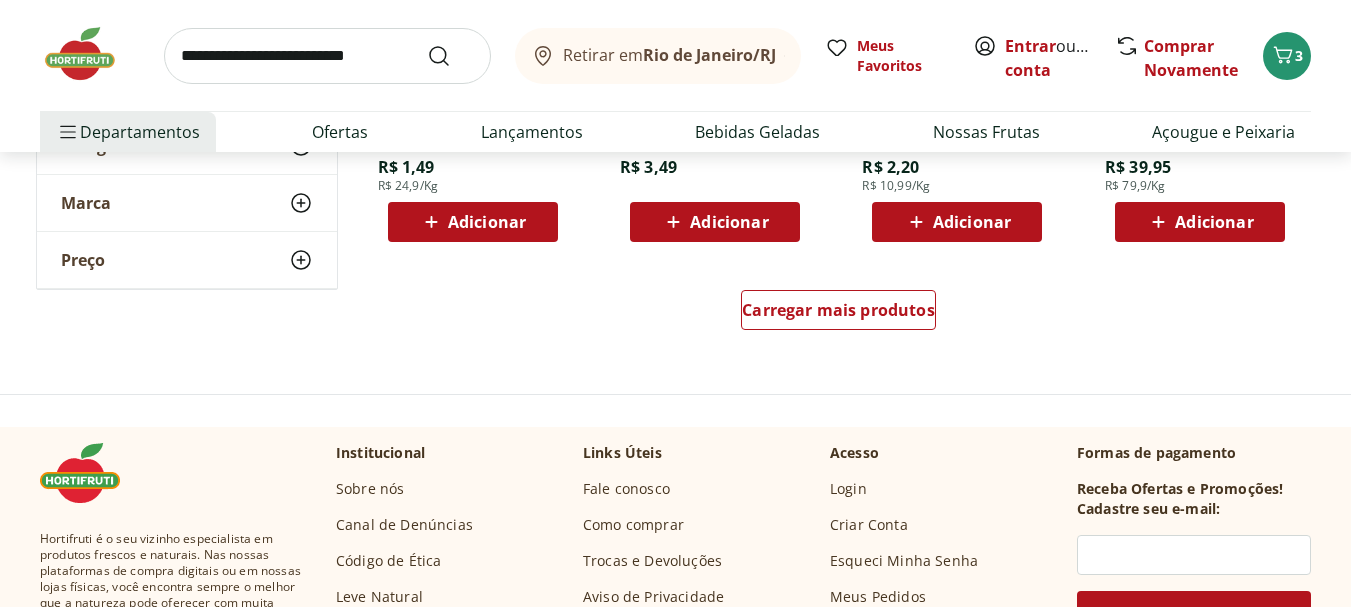 scroll, scrollTop: 1400, scrollLeft: 0, axis: vertical 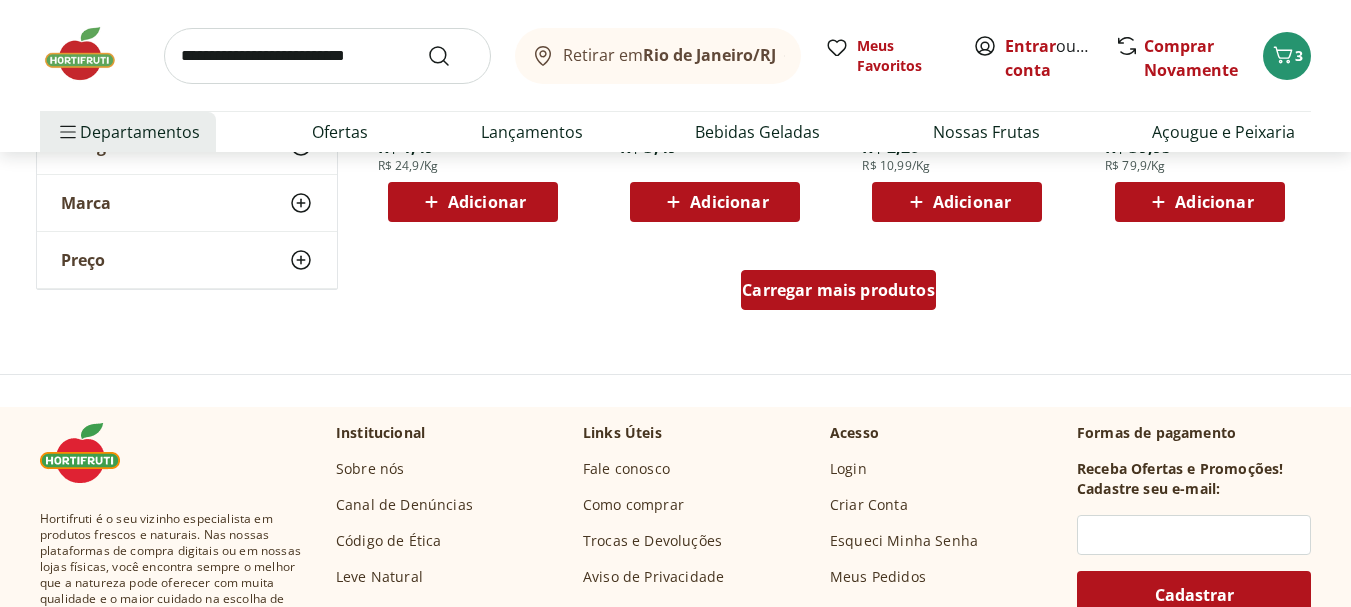 click on "Carregar mais produtos" at bounding box center (838, 290) 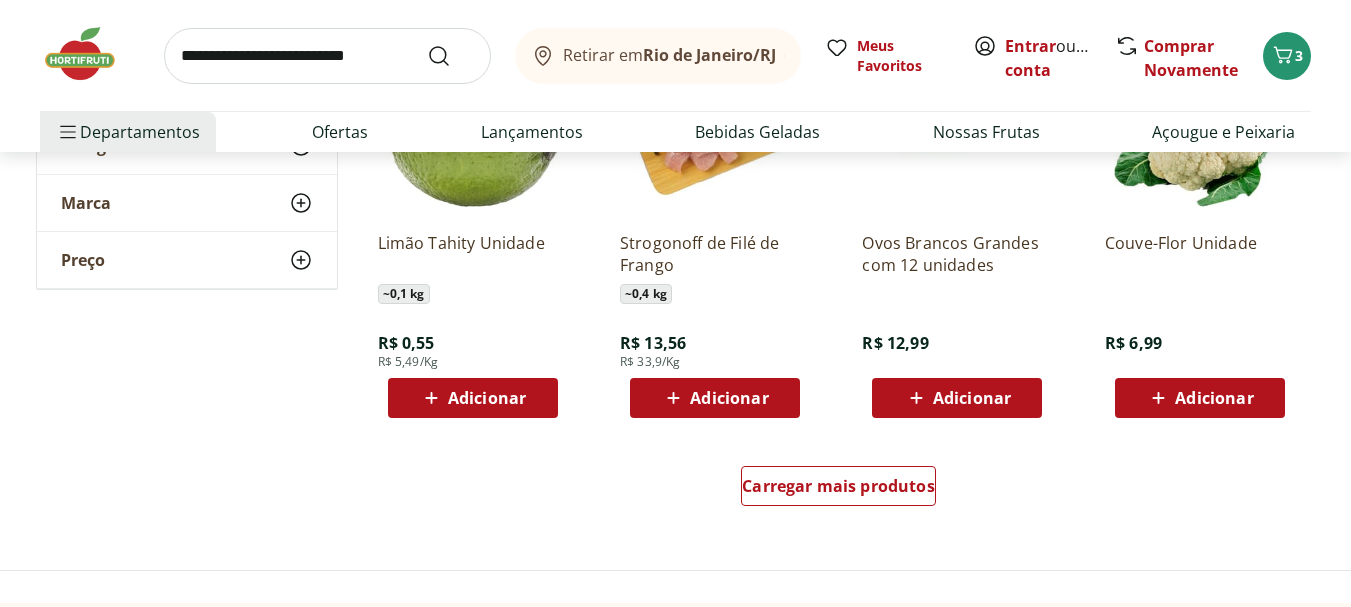 scroll, scrollTop: 2600, scrollLeft: 0, axis: vertical 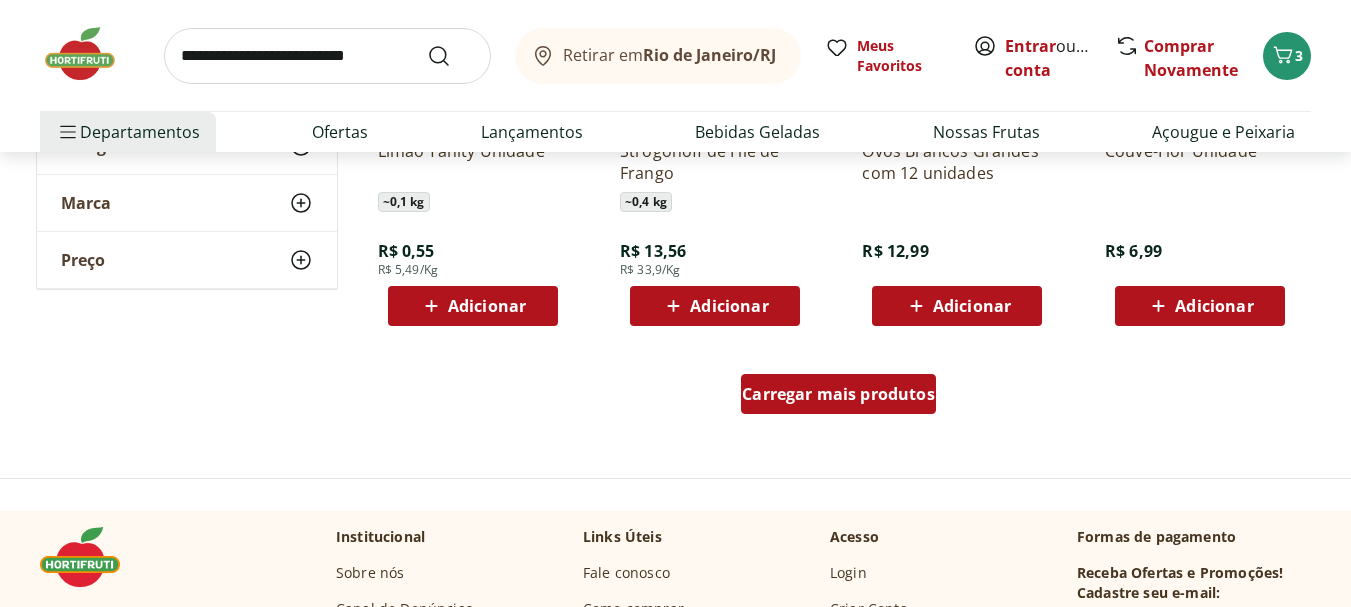click on "Carregar mais produtos" at bounding box center (838, 394) 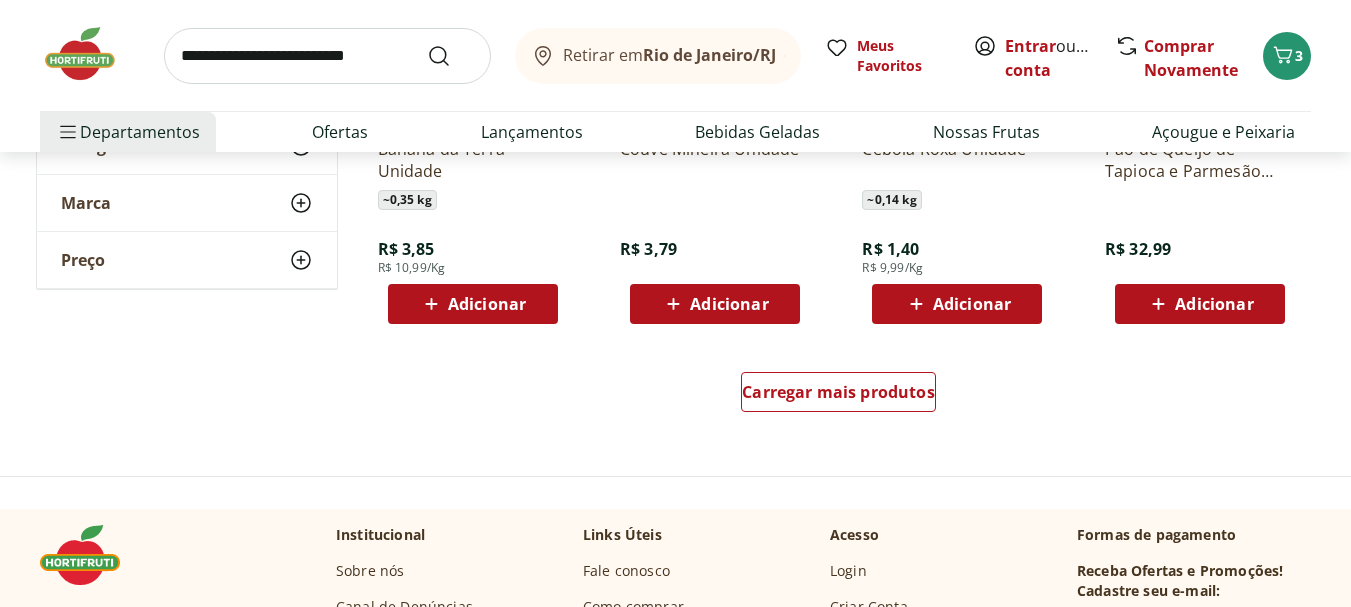 scroll, scrollTop: 4100, scrollLeft: 0, axis: vertical 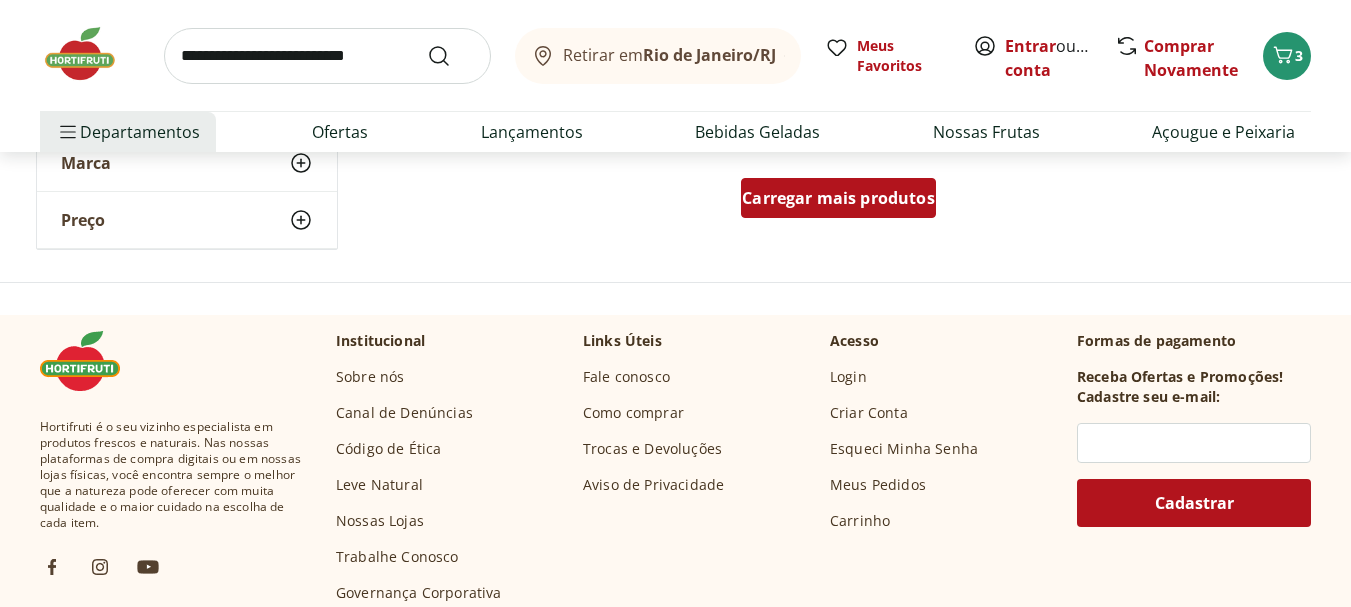 click on "Carregar mais produtos" at bounding box center [838, 198] 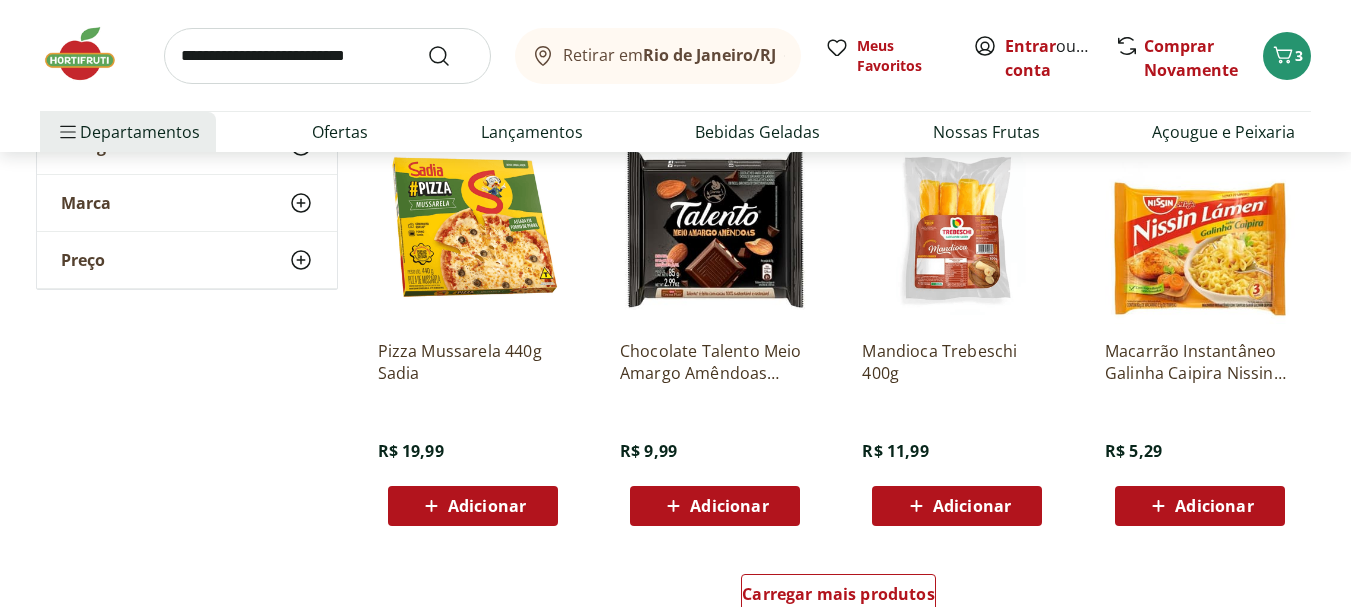 scroll, scrollTop: 5000, scrollLeft: 0, axis: vertical 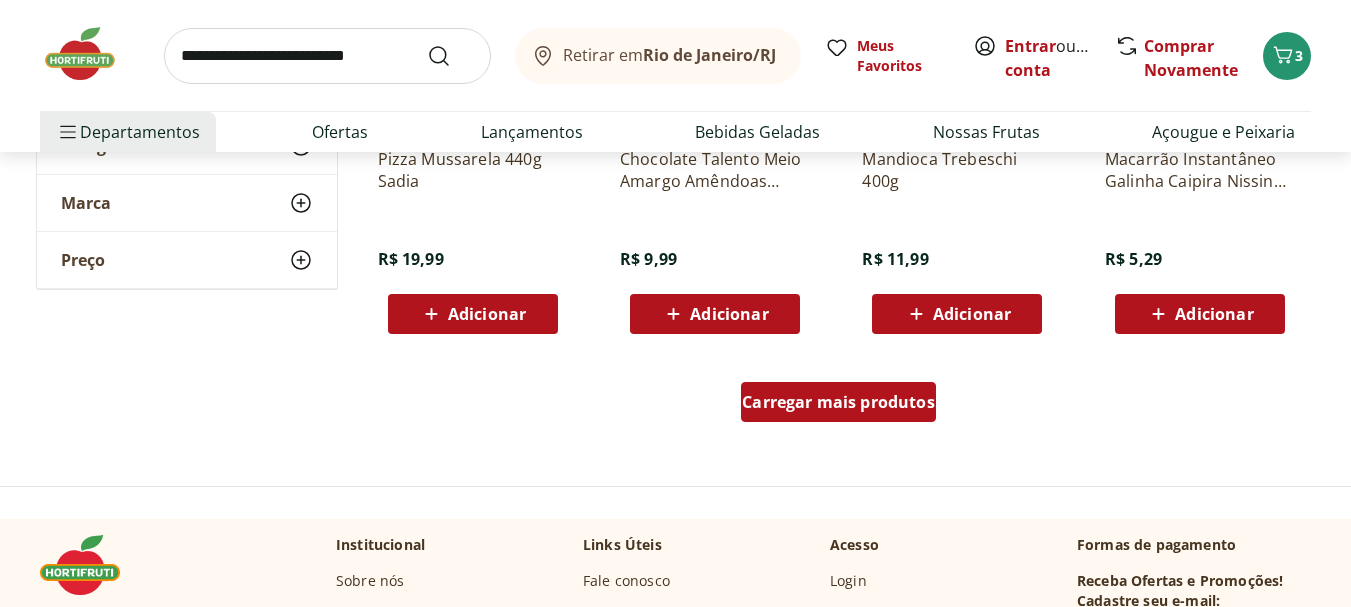 click on "Carregar mais produtos" at bounding box center (838, 402) 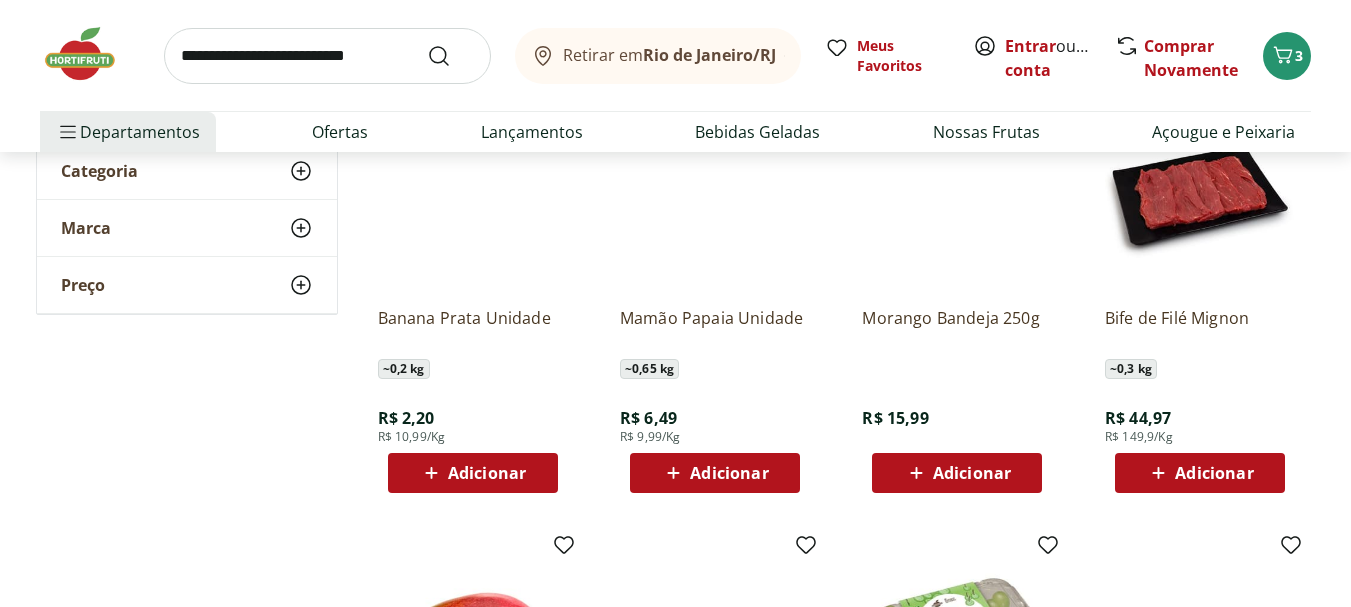 scroll, scrollTop: 0, scrollLeft: 0, axis: both 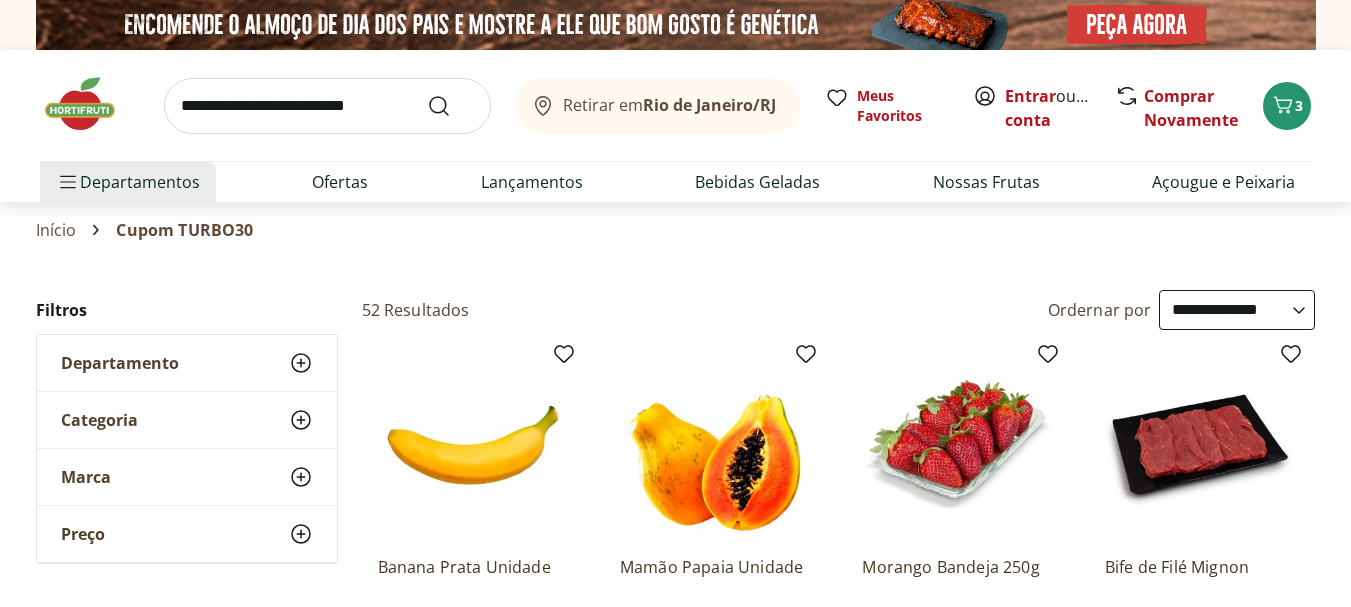 click at bounding box center (90, 104) 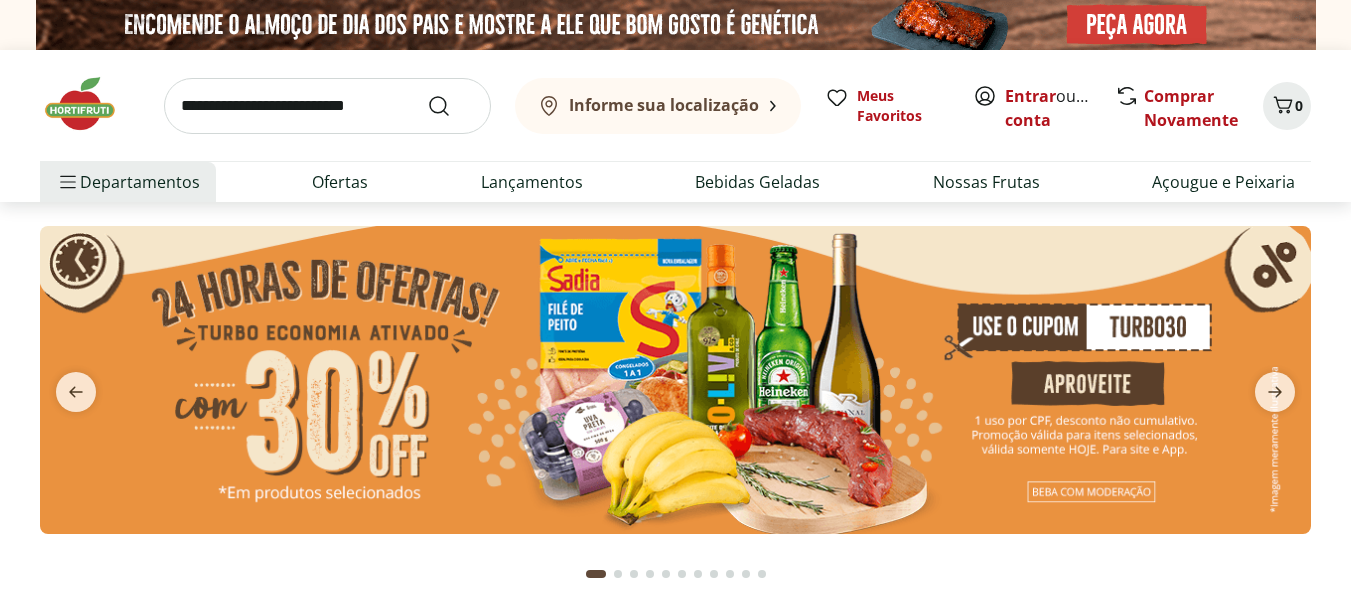 scroll, scrollTop: 0, scrollLeft: 0, axis: both 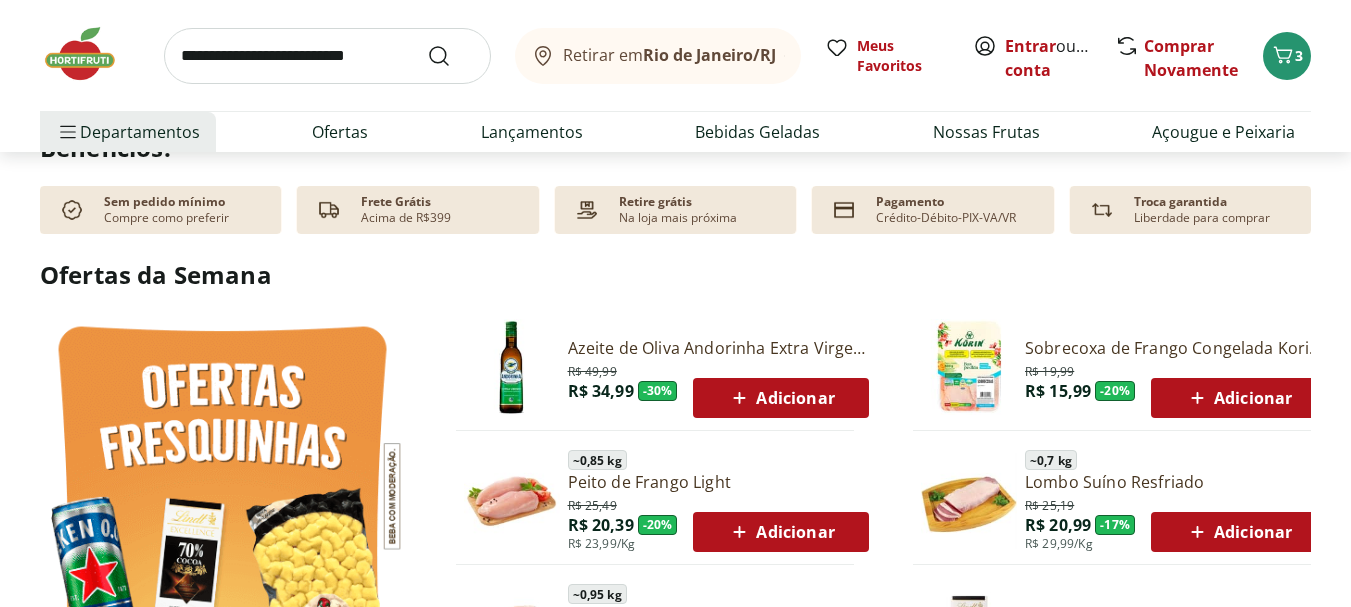 click at bounding box center [222, 551] 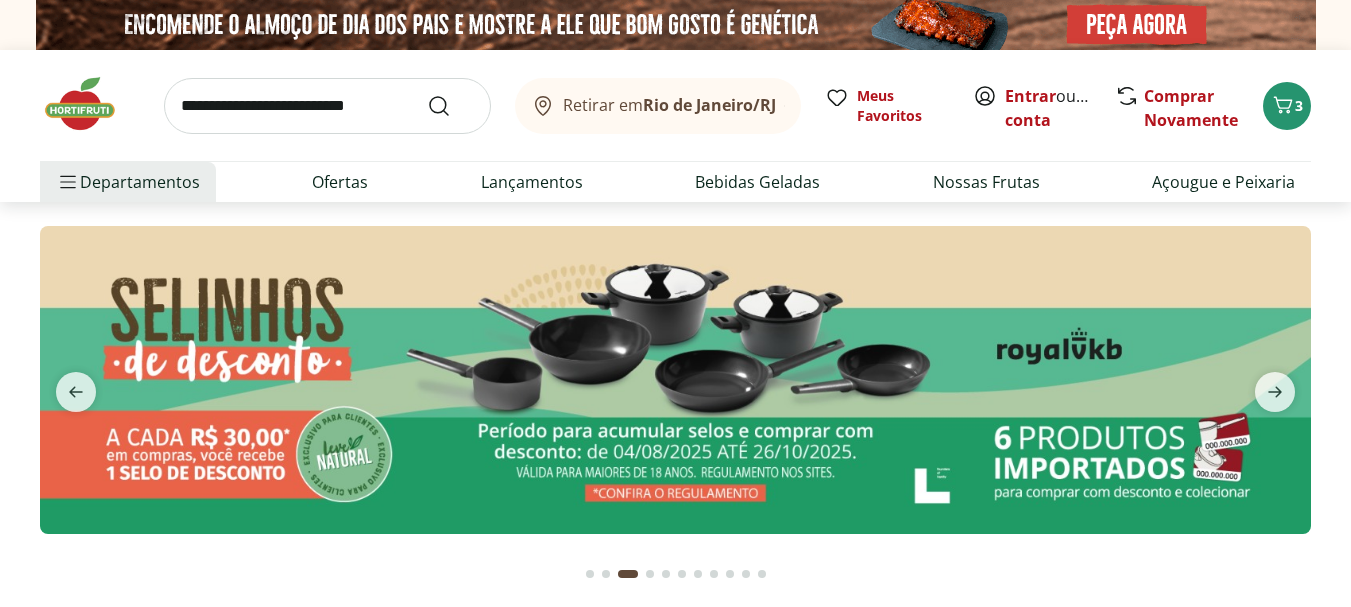 select on "**********" 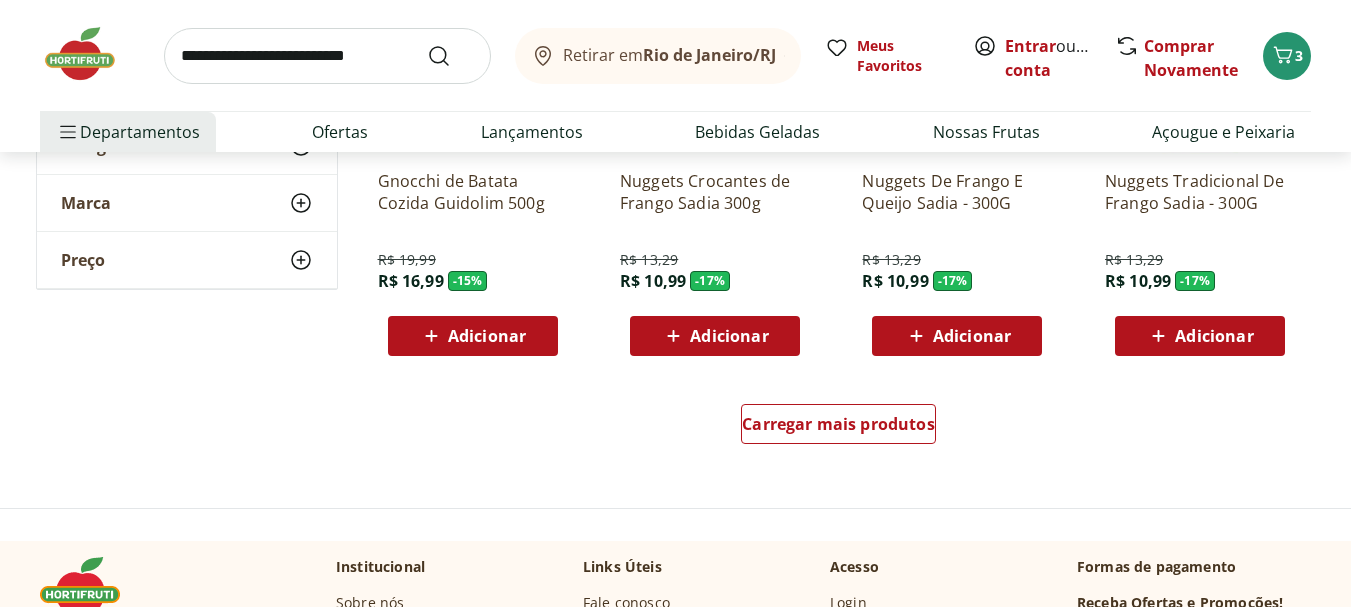 scroll, scrollTop: 1200, scrollLeft: 0, axis: vertical 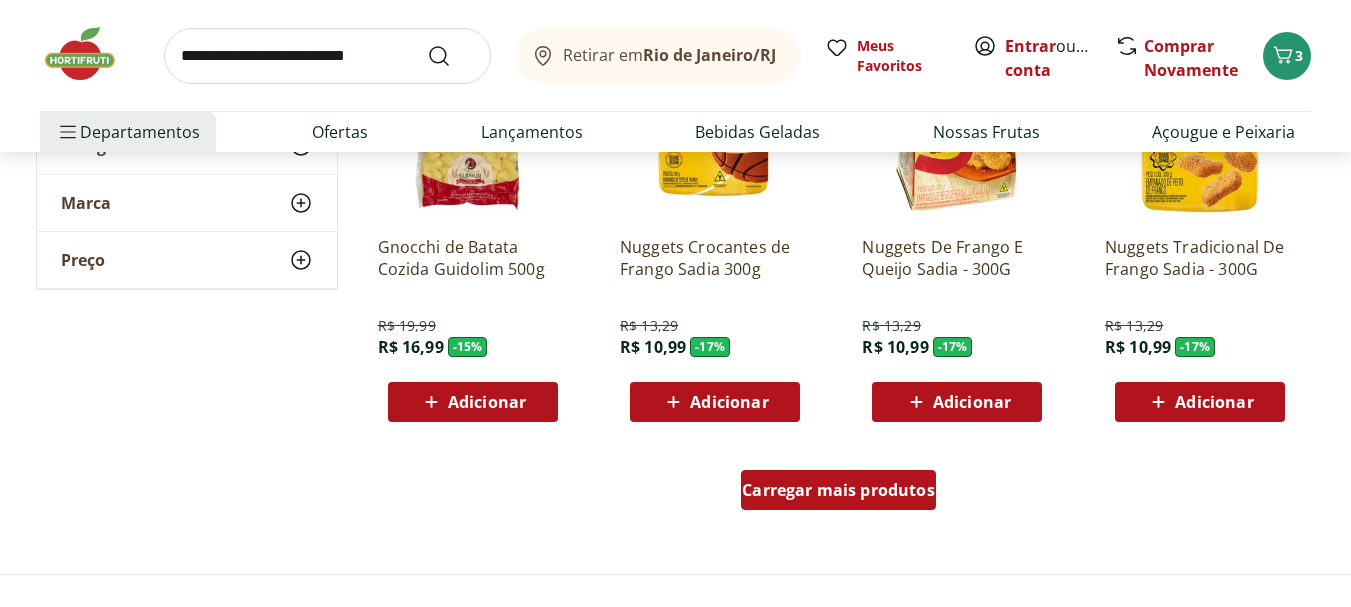 click on "Carregar mais produtos" at bounding box center [838, 490] 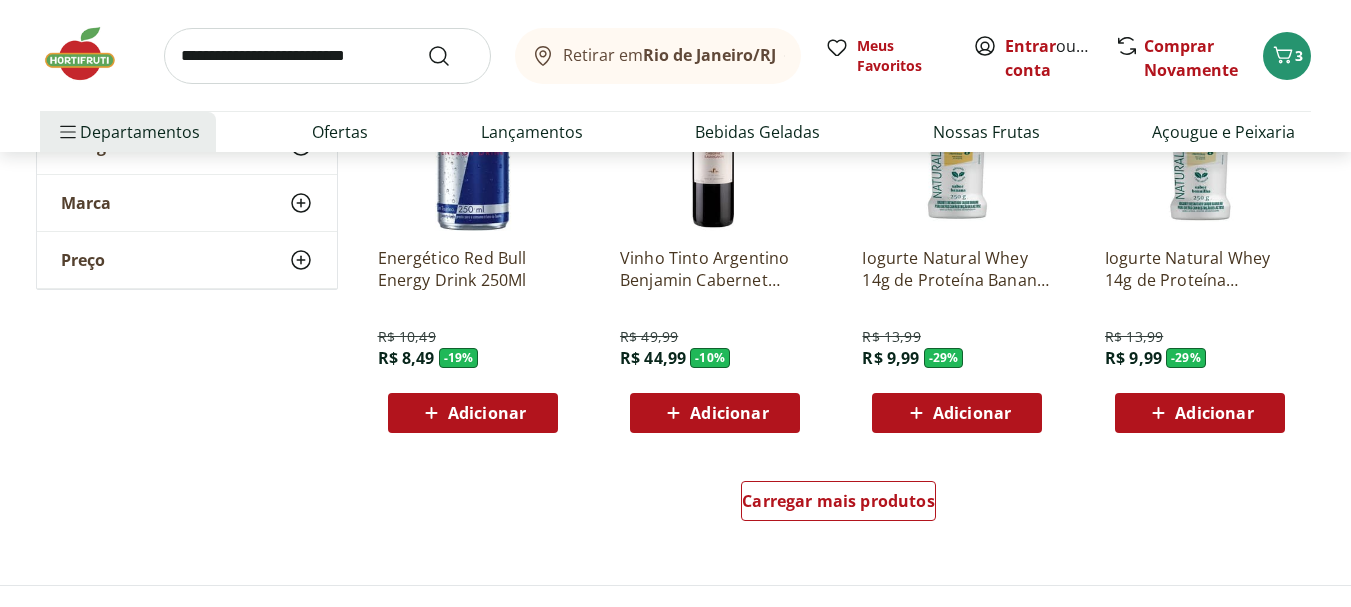 scroll, scrollTop: 2600, scrollLeft: 0, axis: vertical 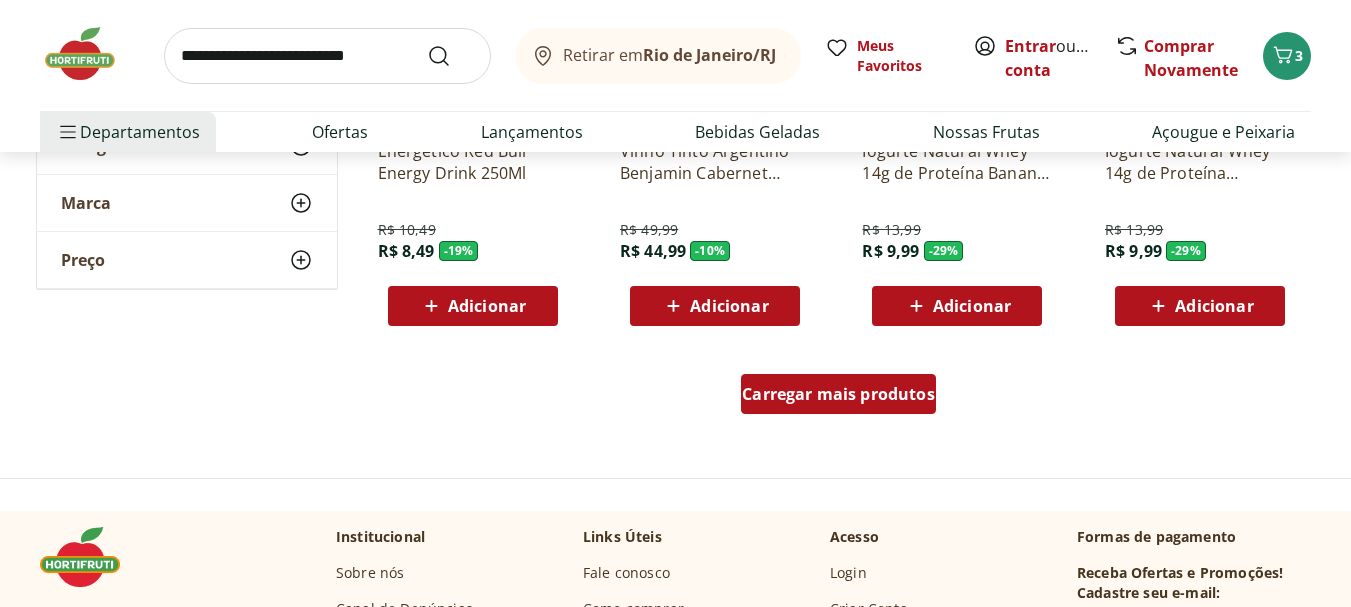 click on "Carregar mais produtos" at bounding box center [838, 394] 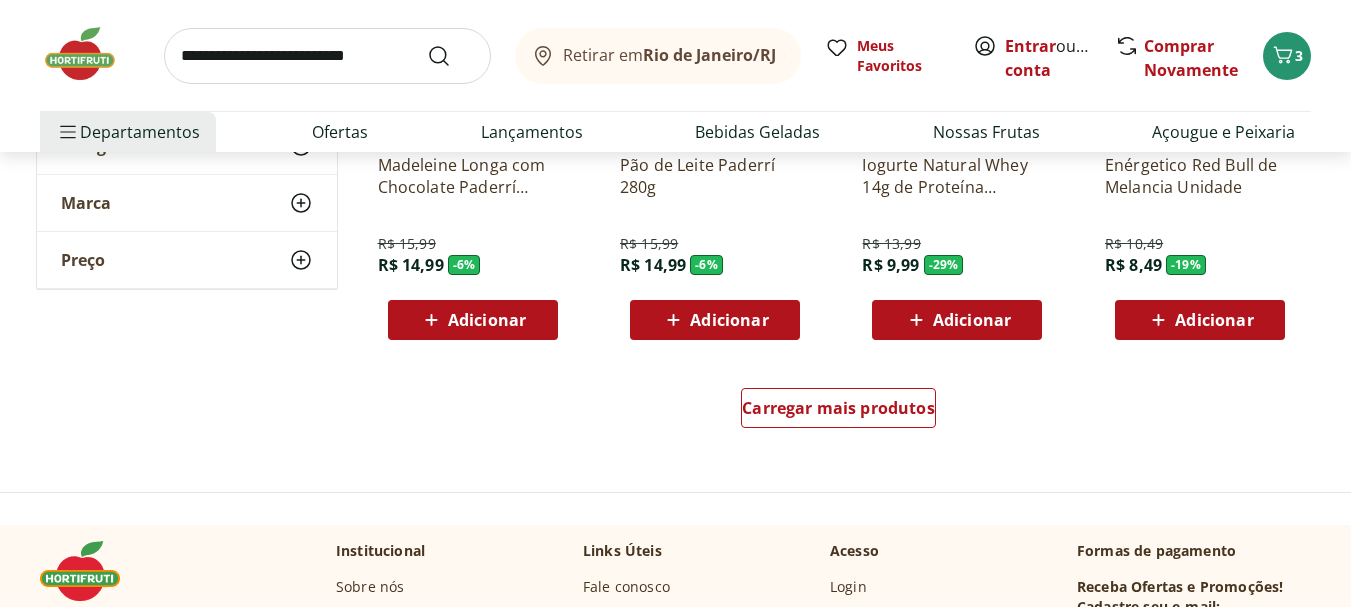 scroll, scrollTop: 3900, scrollLeft: 0, axis: vertical 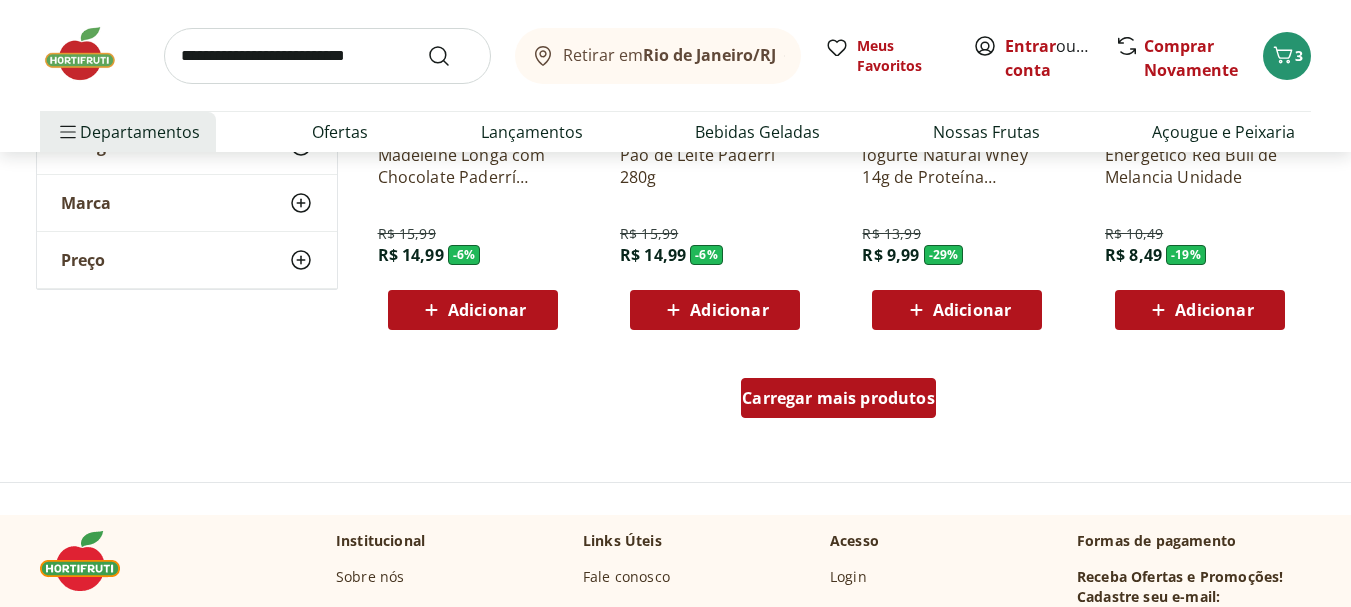 click on "Carregar mais produtos" at bounding box center [838, 398] 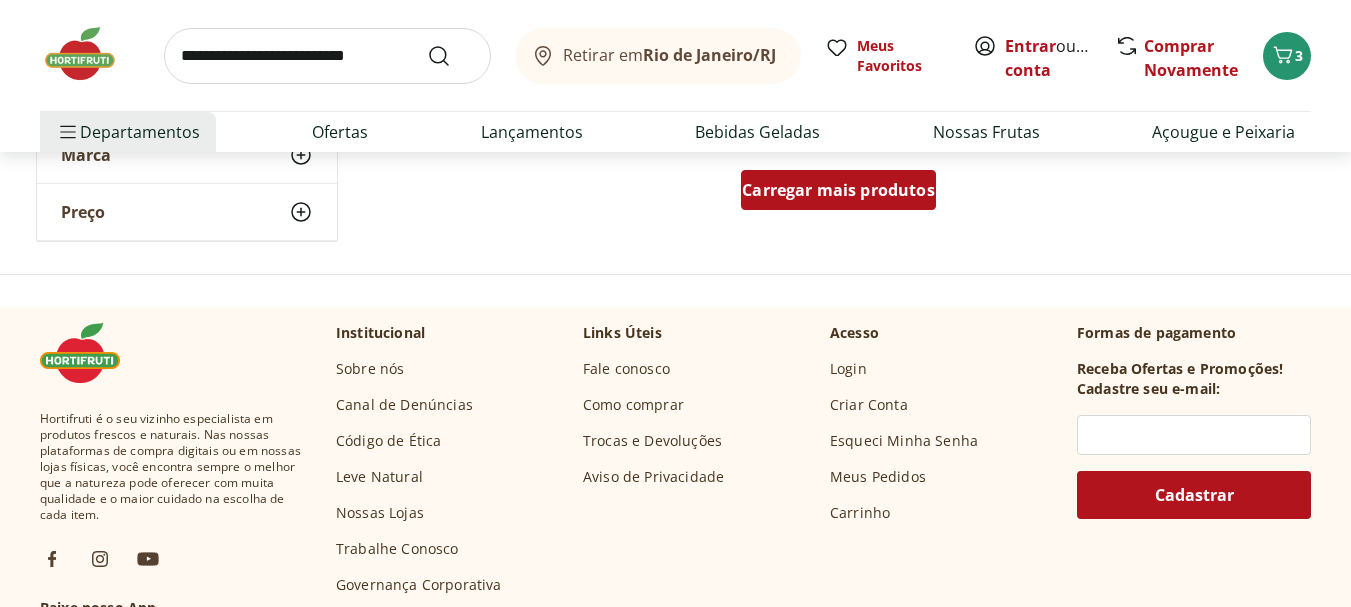 scroll, scrollTop: 5300, scrollLeft: 0, axis: vertical 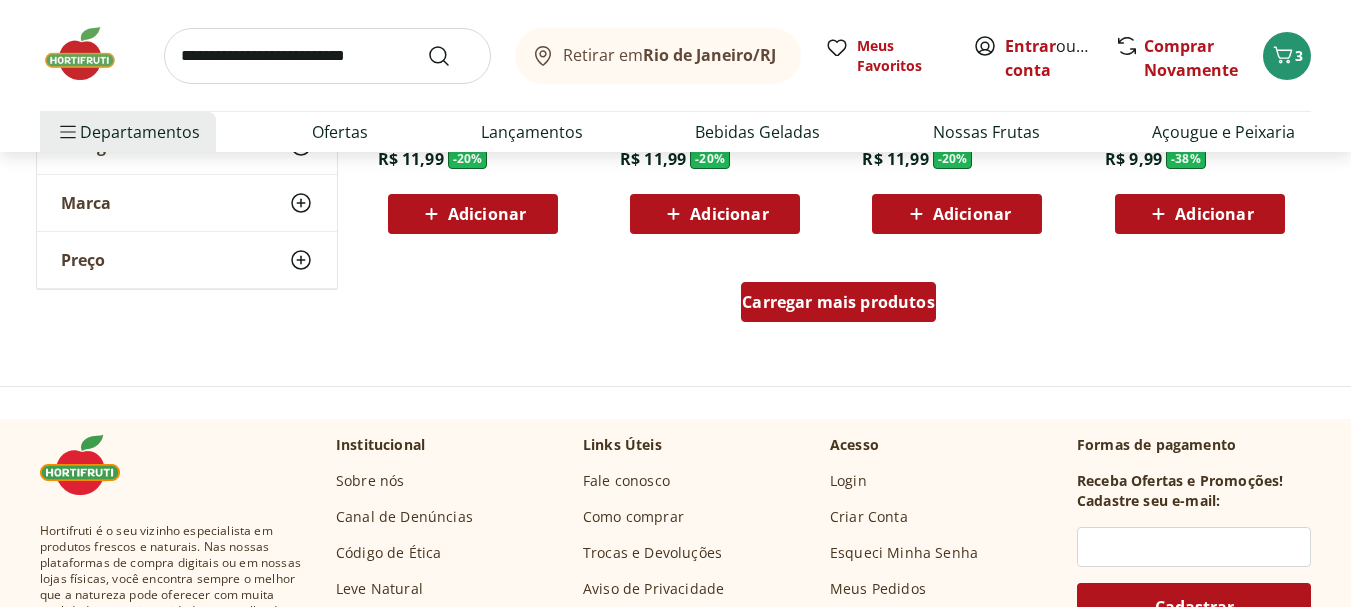 click on "Carregar mais produtos" at bounding box center [838, 302] 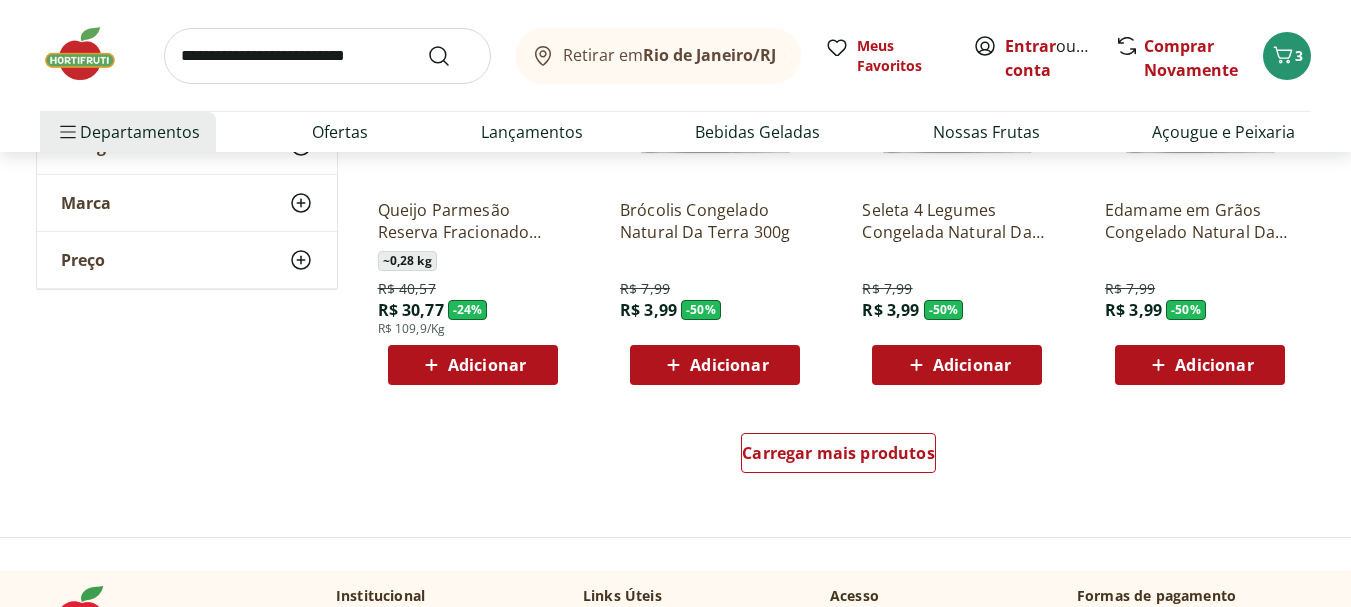 scroll, scrollTop: 6700, scrollLeft: 0, axis: vertical 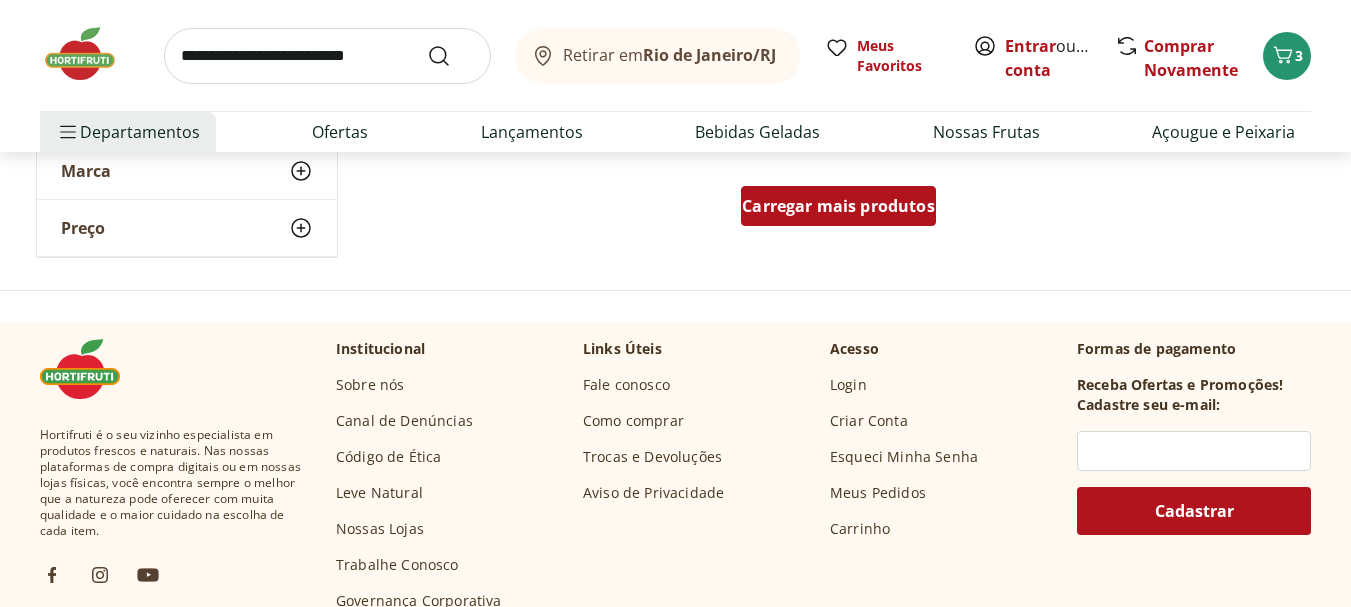click on "Carregar mais produtos" at bounding box center [838, 206] 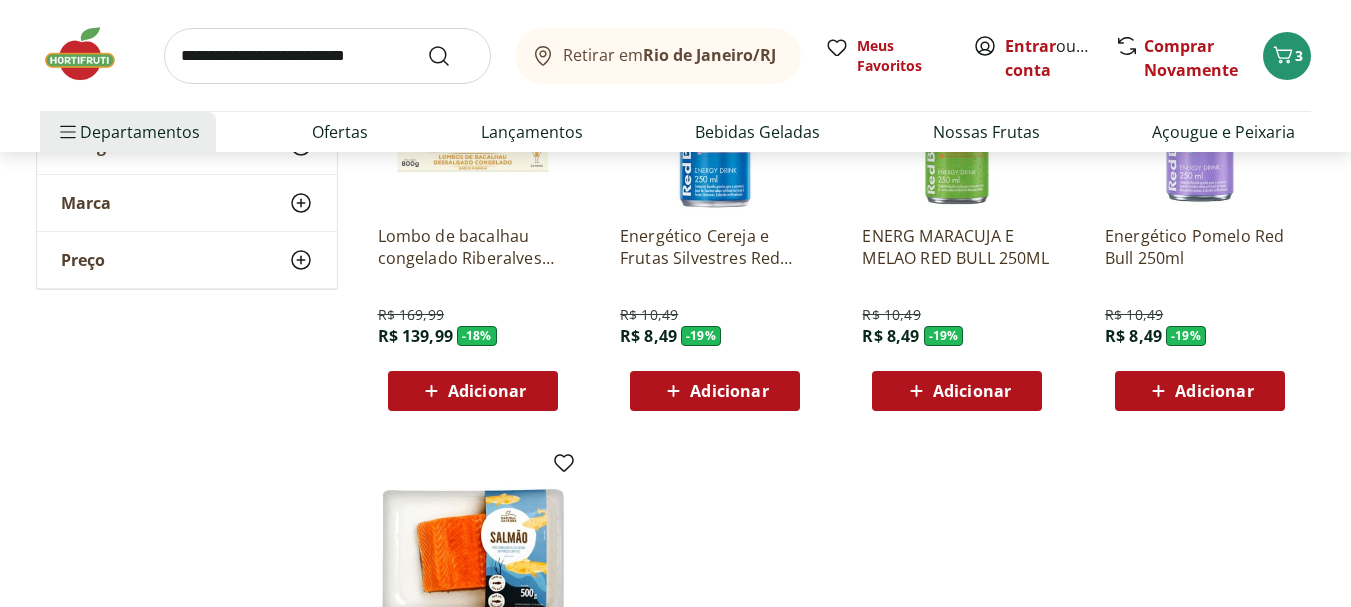 scroll, scrollTop: 7600, scrollLeft: 0, axis: vertical 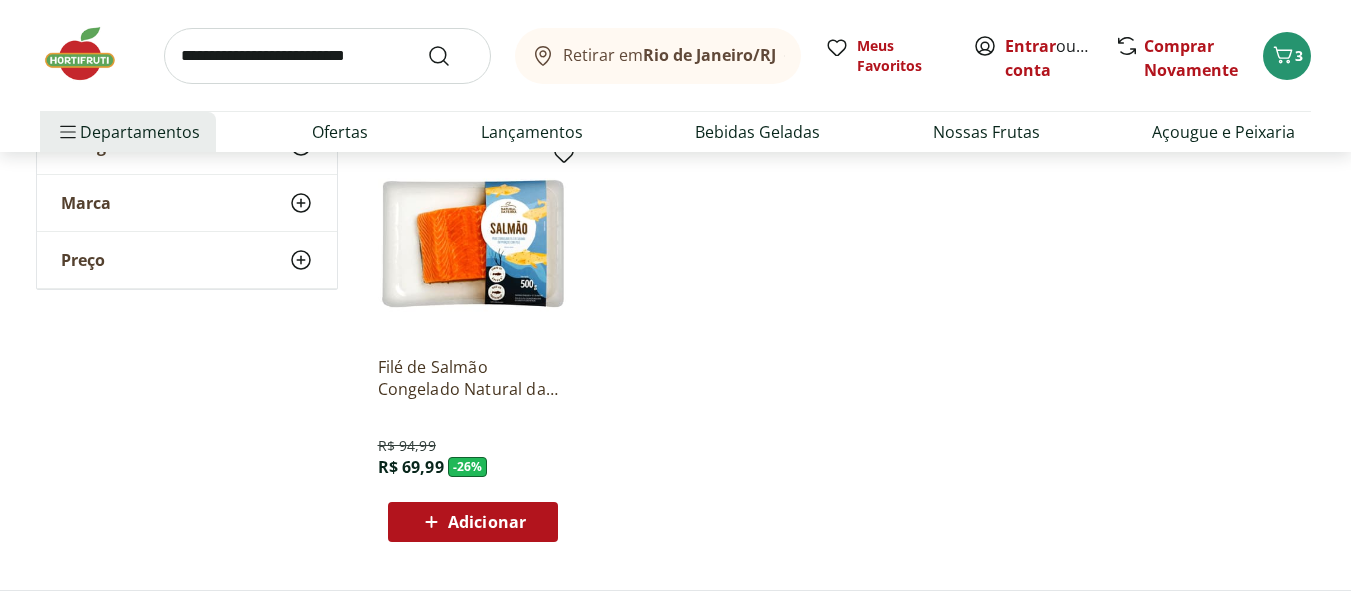 click at bounding box center [90, 54] 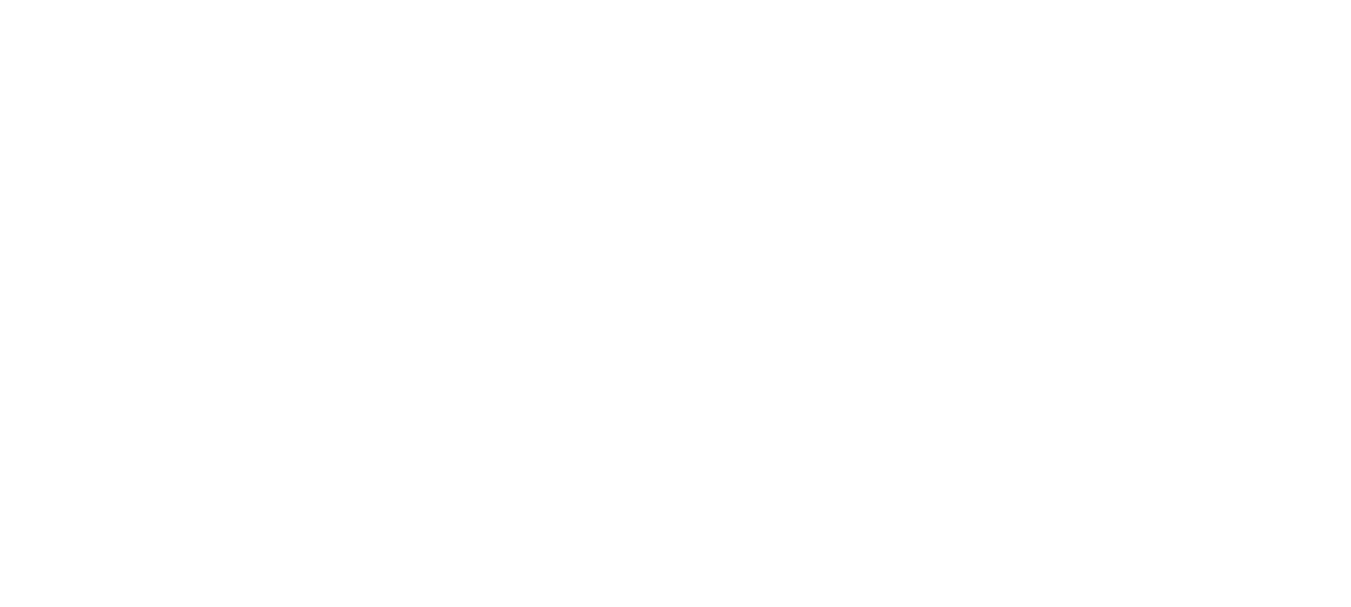 scroll, scrollTop: 0, scrollLeft: 0, axis: both 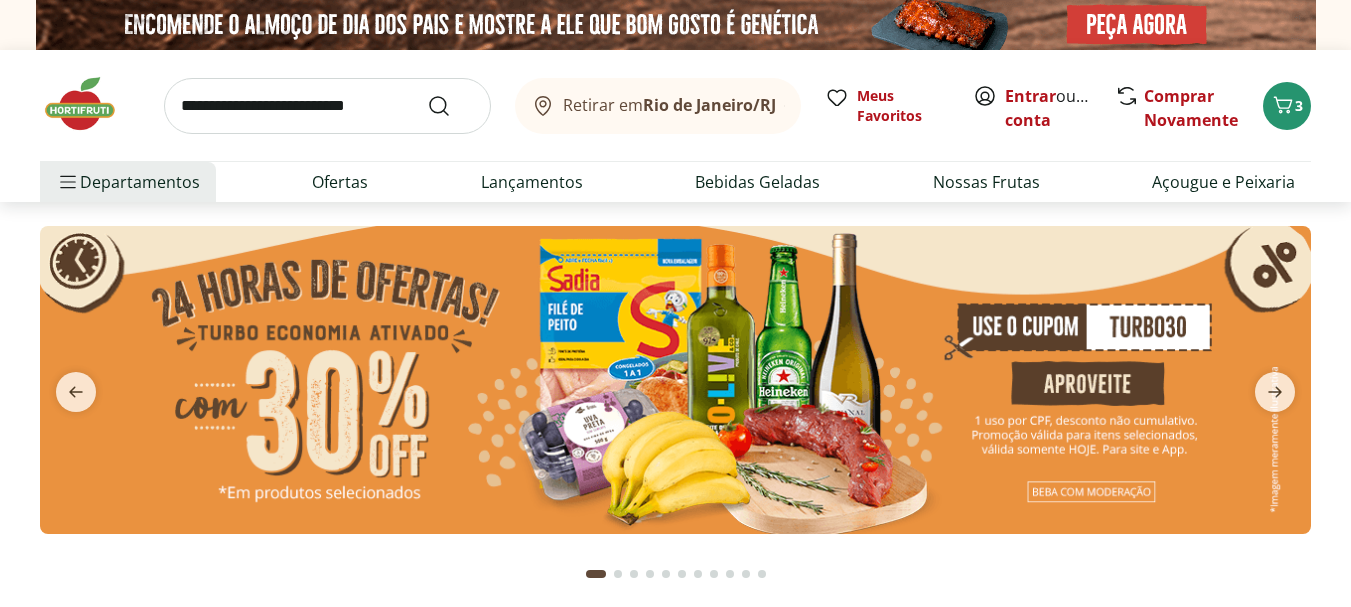 click at bounding box center (675, 380) 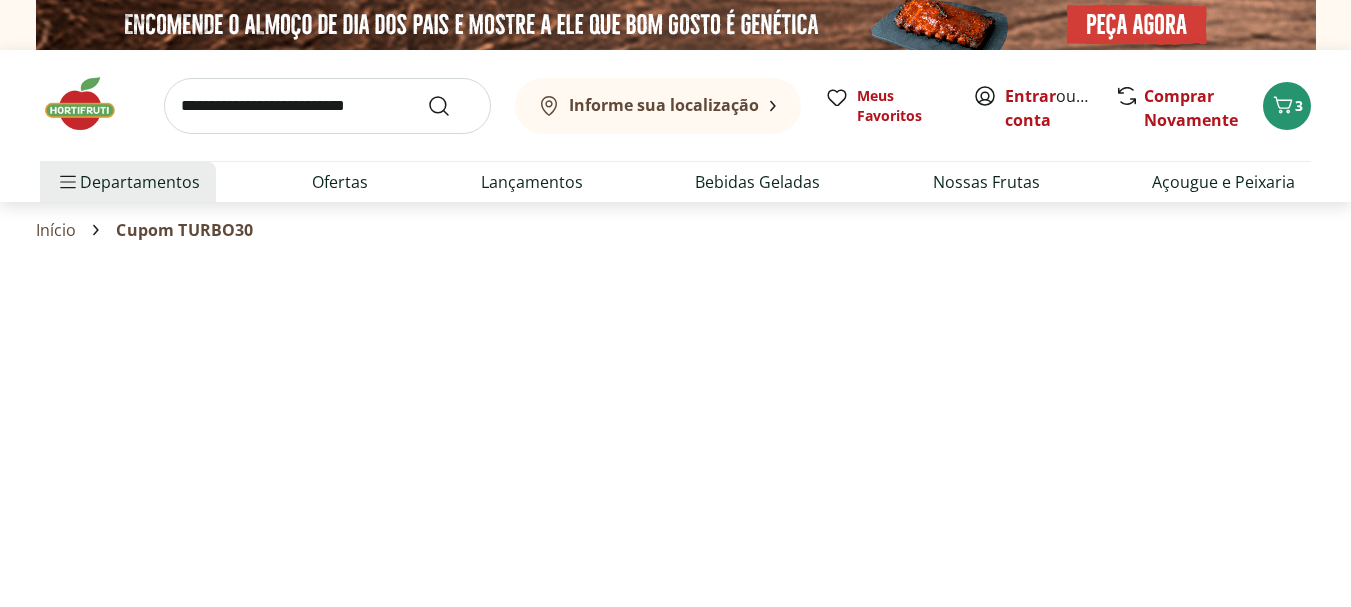 select on "**********" 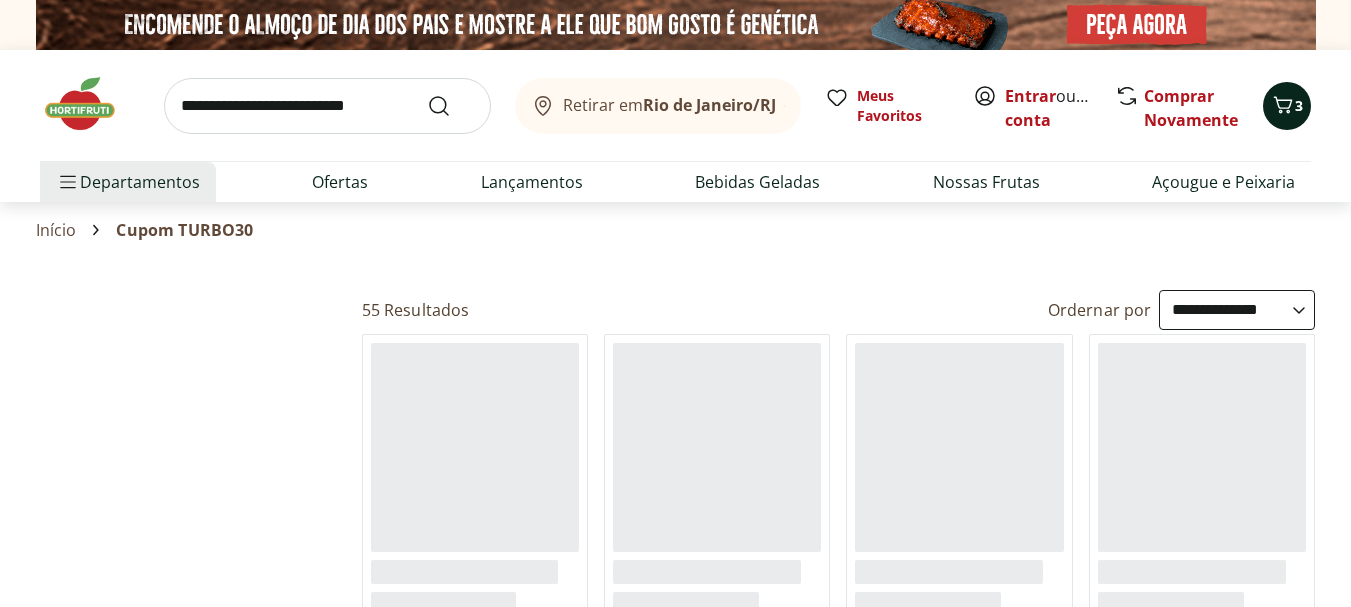 click 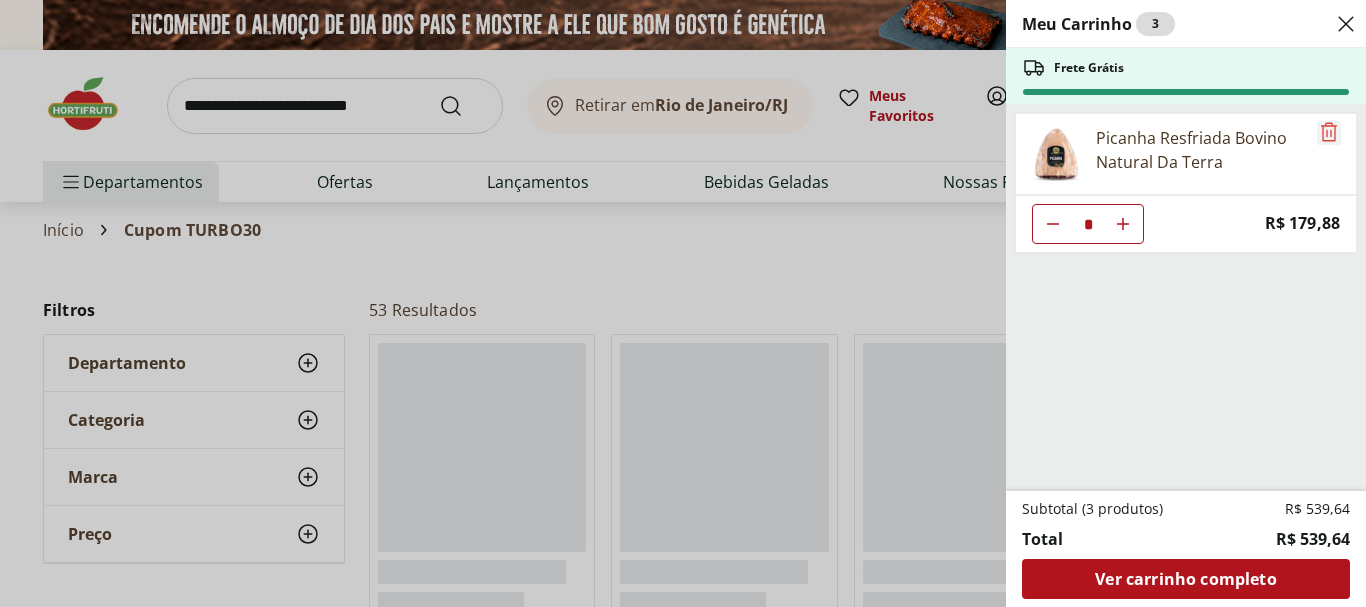 click 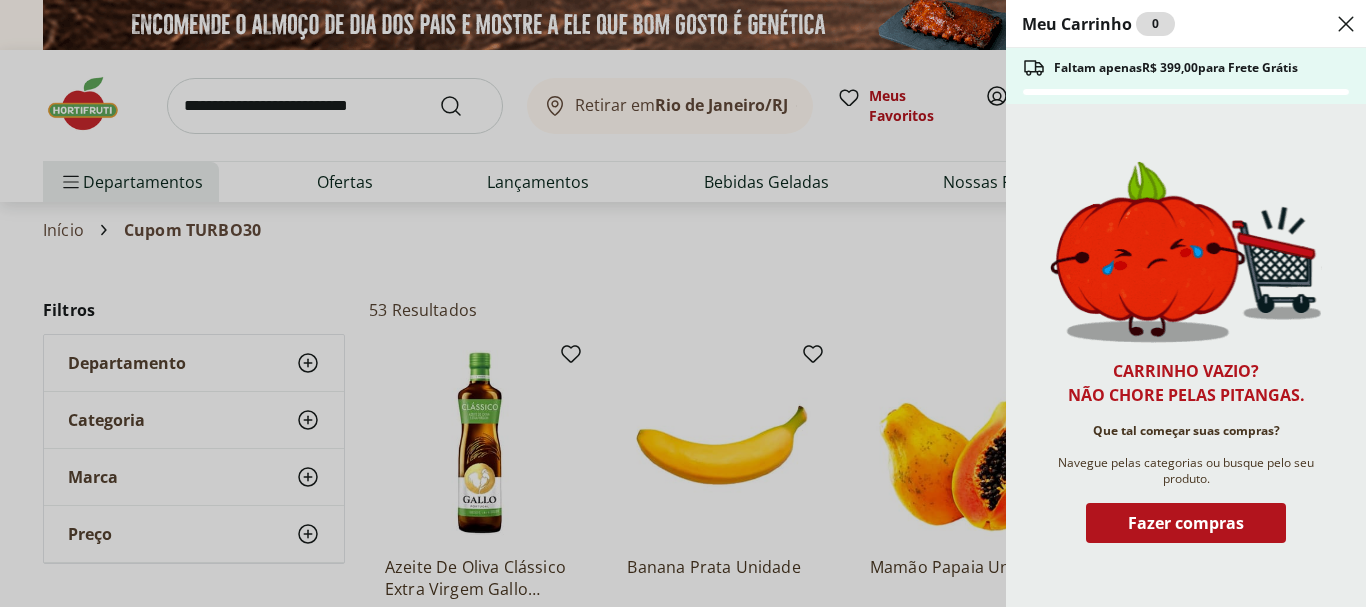 drag, startPoint x: 1354, startPoint y: 20, endPoint x: 1338, endPoint y: 37, distance: 23.345236 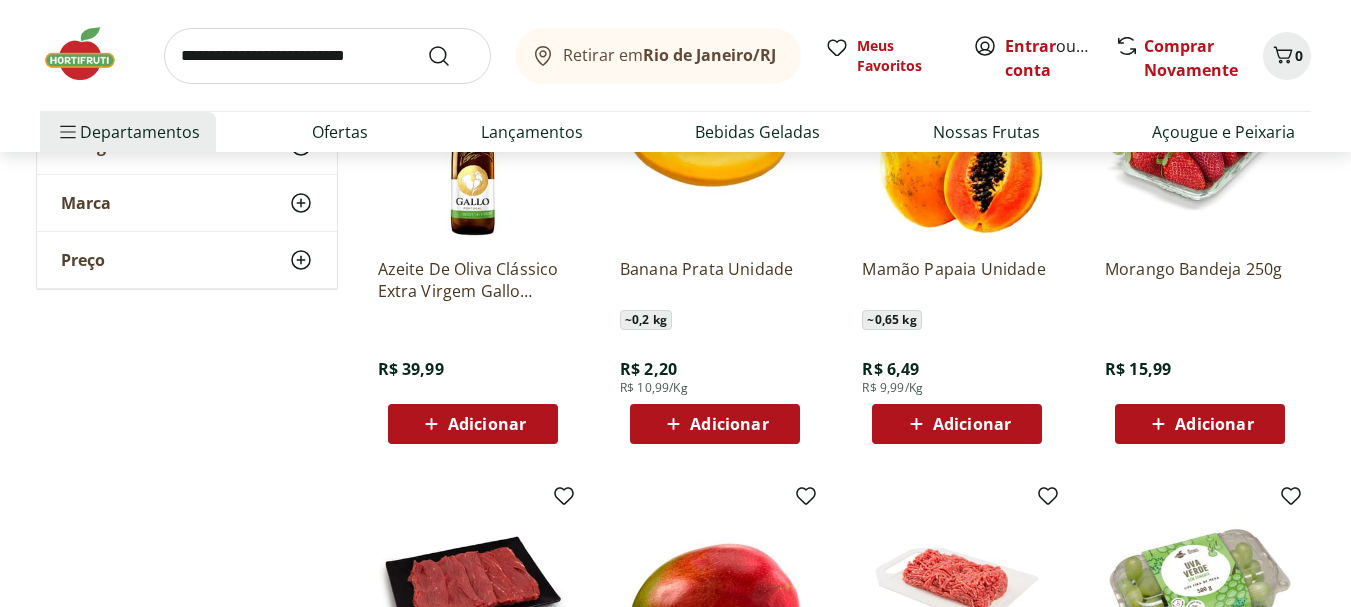 scroll, scrollTop: 300, scrollLeft: 0, axis: vertical 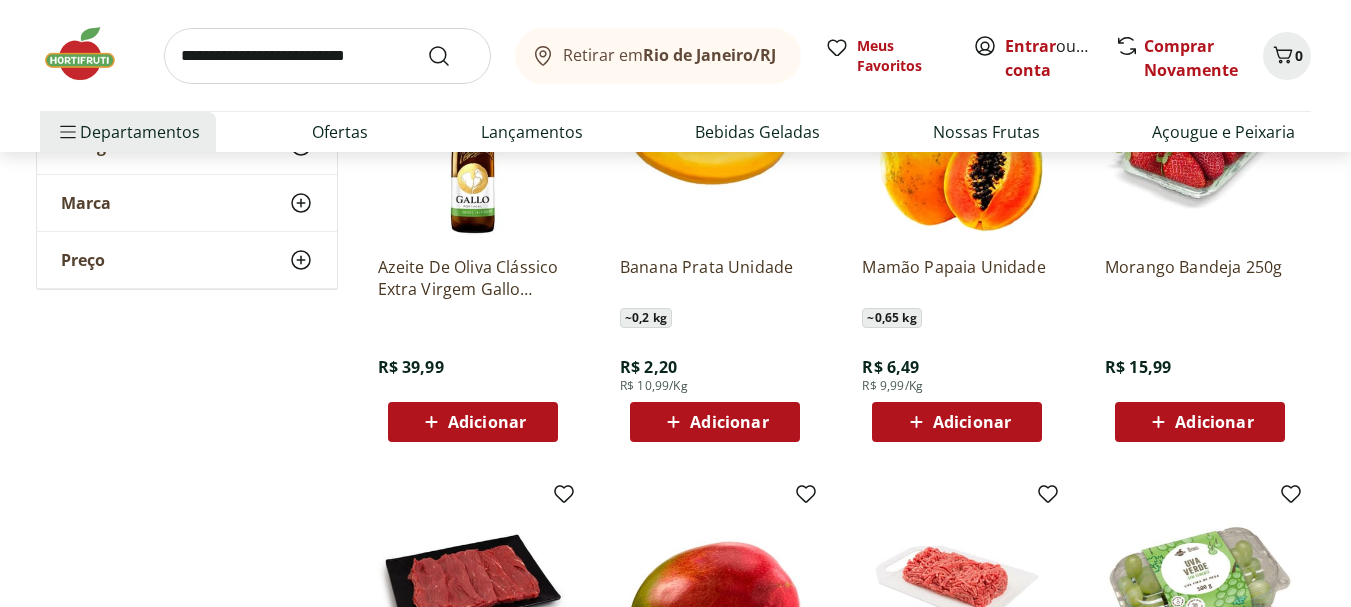 click on "Adicionar" at bounding box center (487, 422) 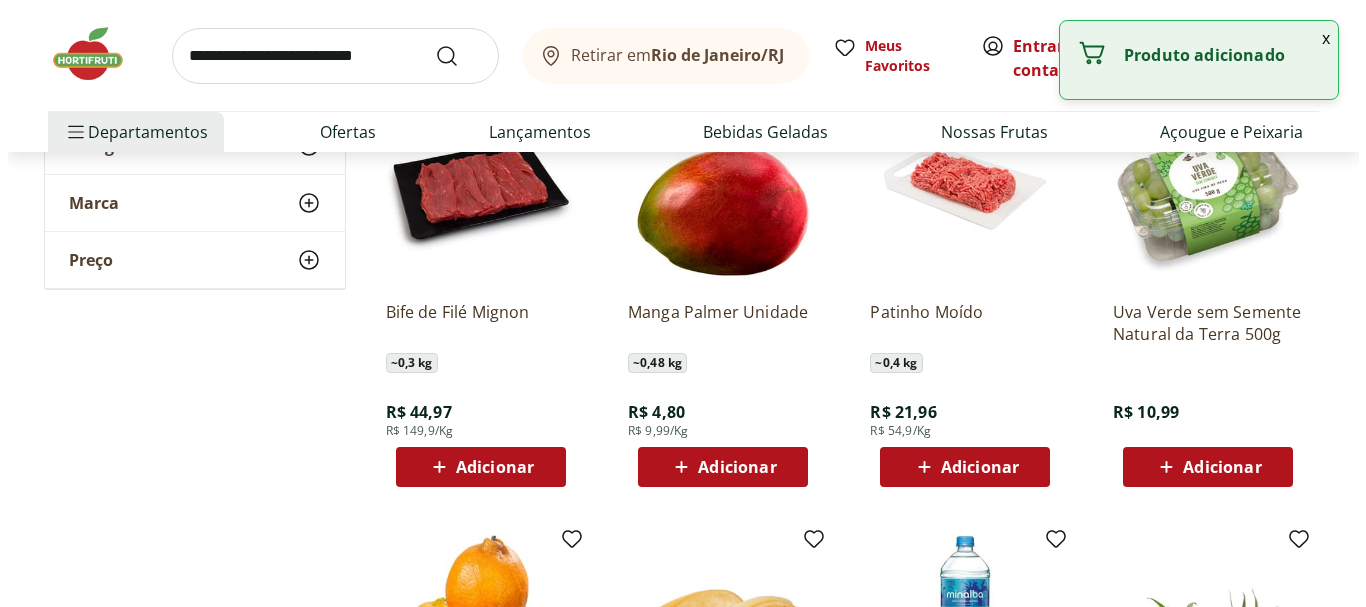 scroll, scrollTop: 700, scrollLeft: 0, axis: vertical 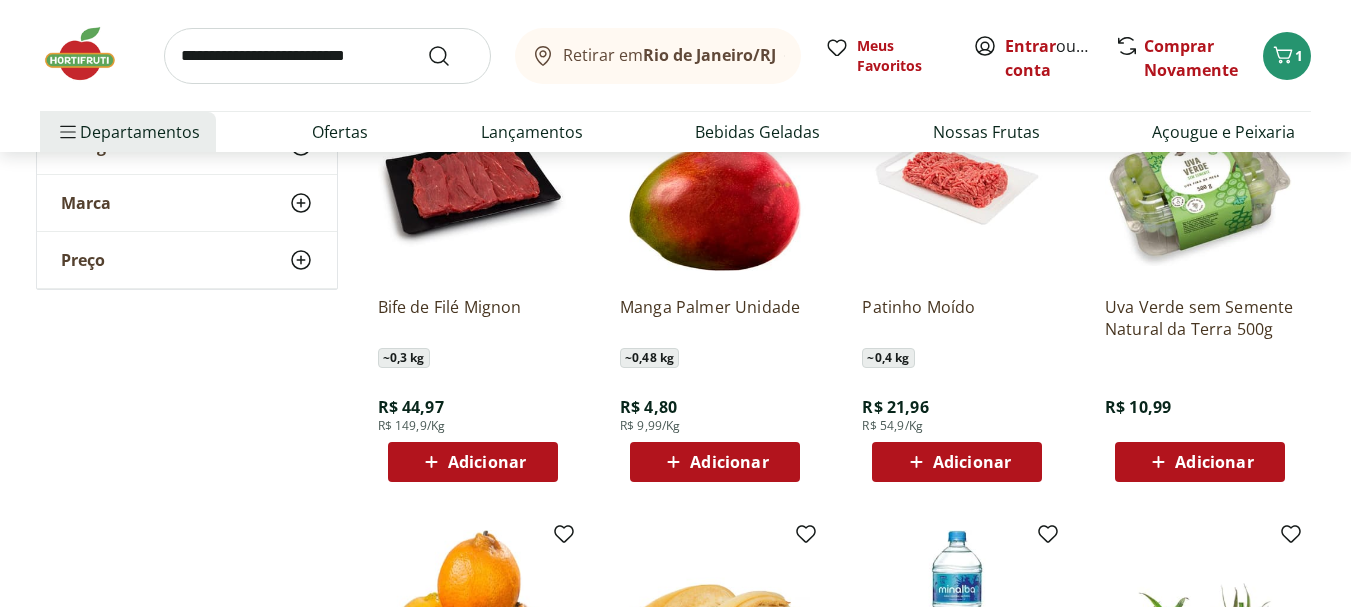 click on "Adicionar" at bounding box center (487, 462) 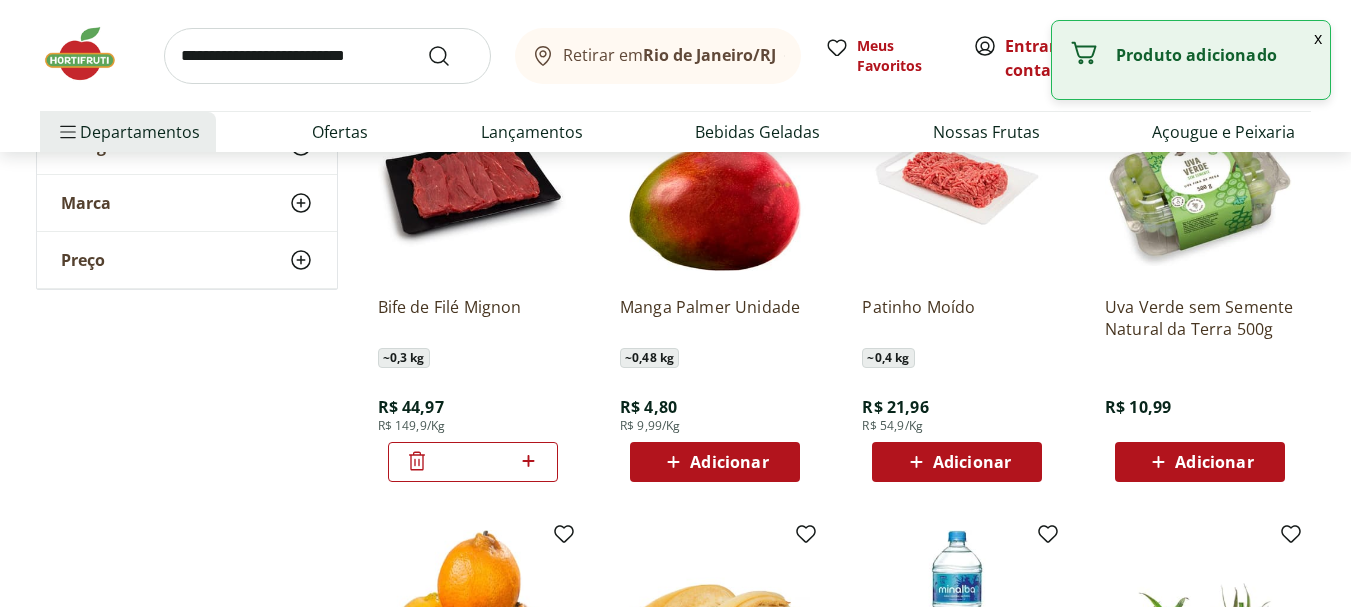 click on "x" at bounding box center (1318, 38) 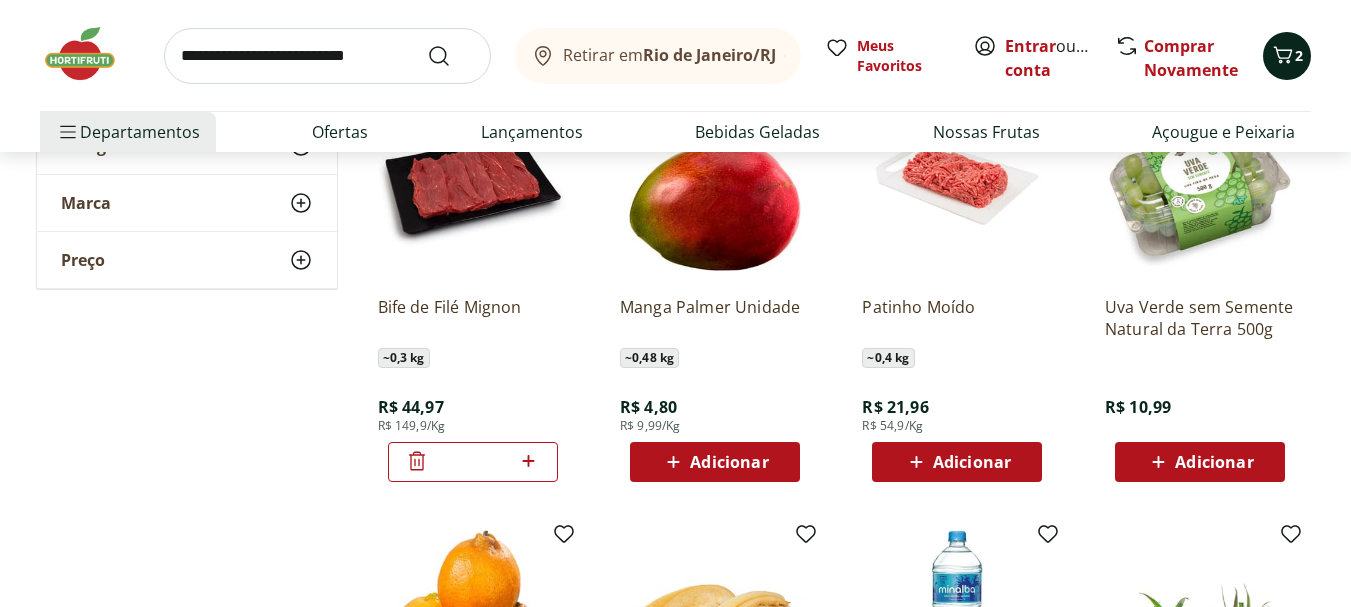 click on "2" at bounding box center [1299, 55] 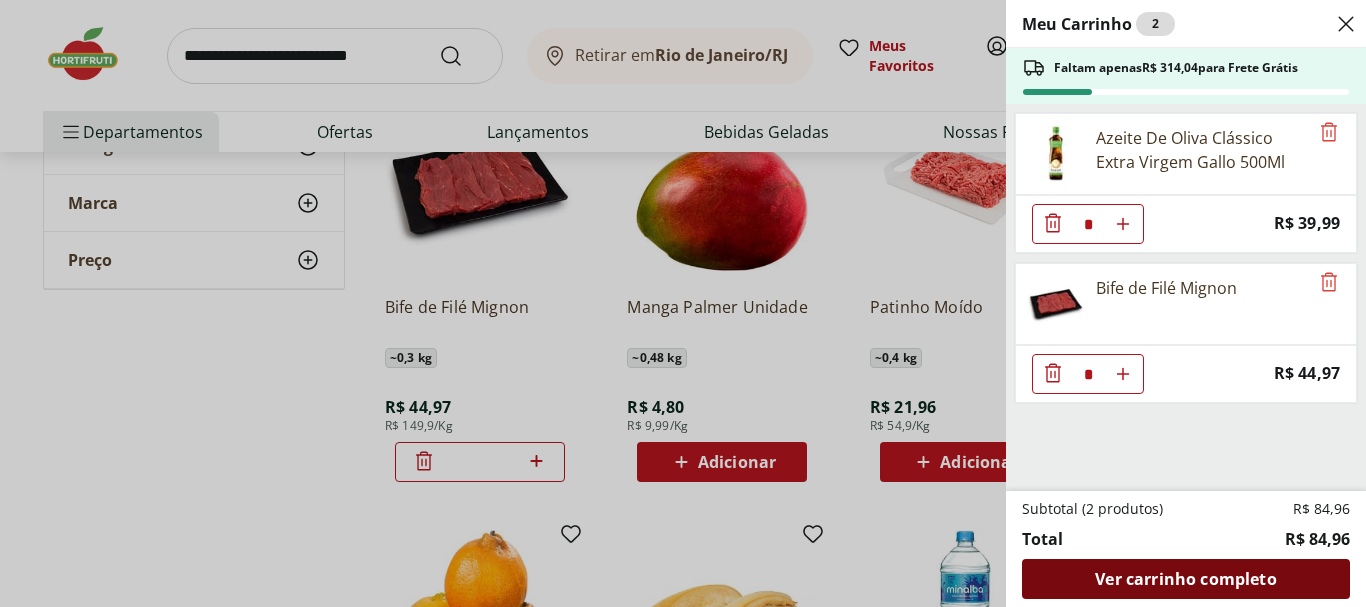 click on "Ver carrinho completo" at bounding box center [1185, 579] 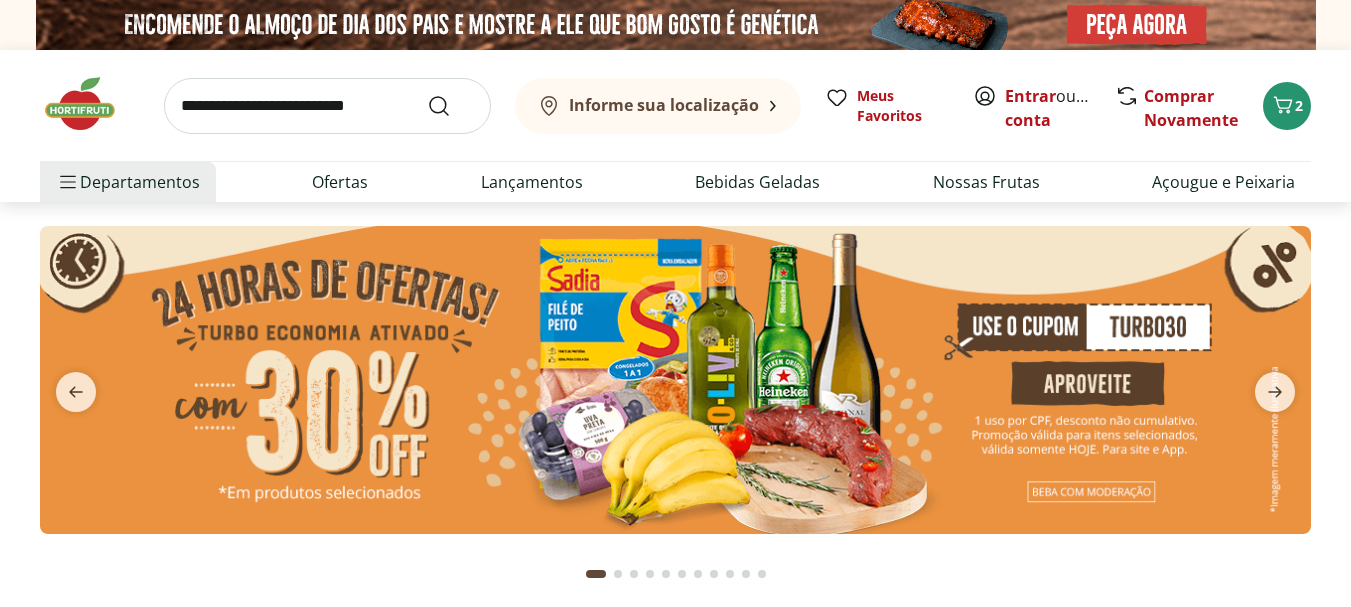 scroll, scrollTop: 500, scrollLeft: 0, axis: vertical 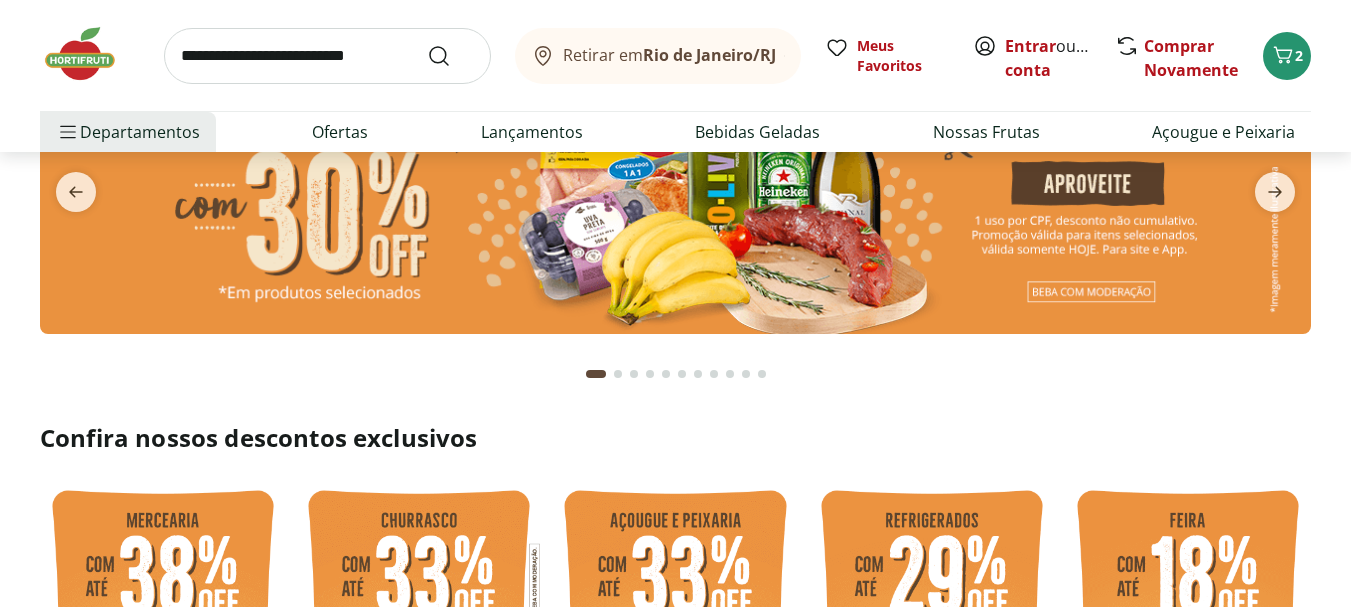 click at bounding box center (675, 180) 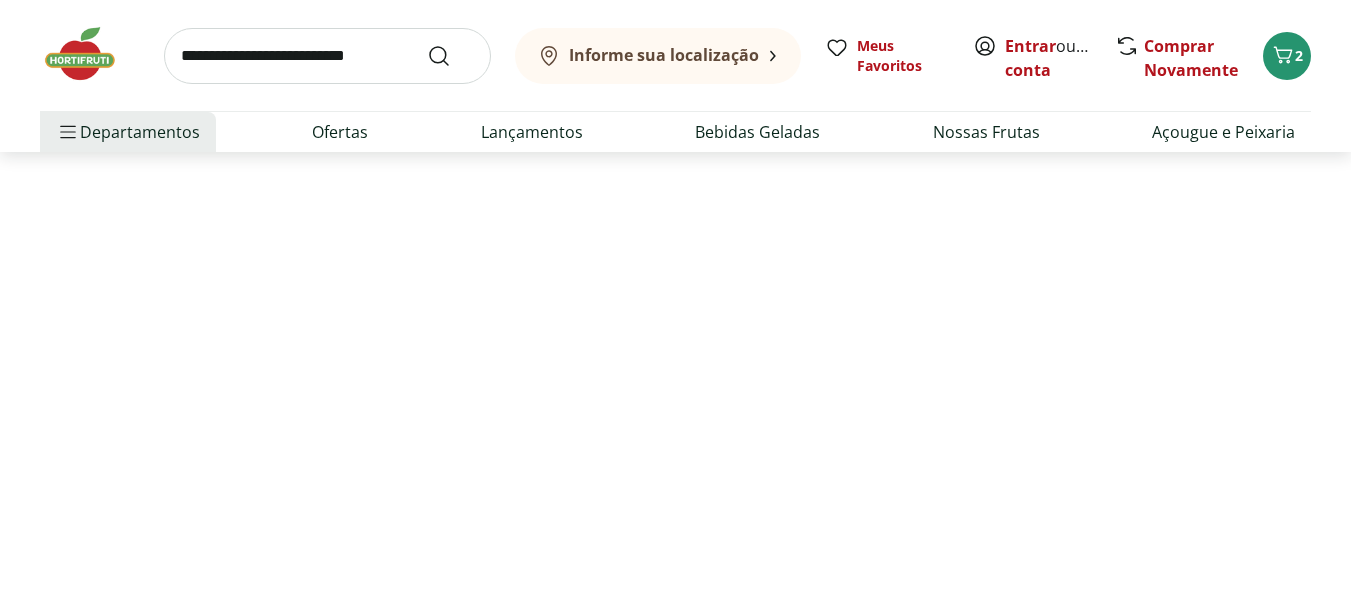 scroll, scrollTop: 0, scrollLeft: 0, axis: both 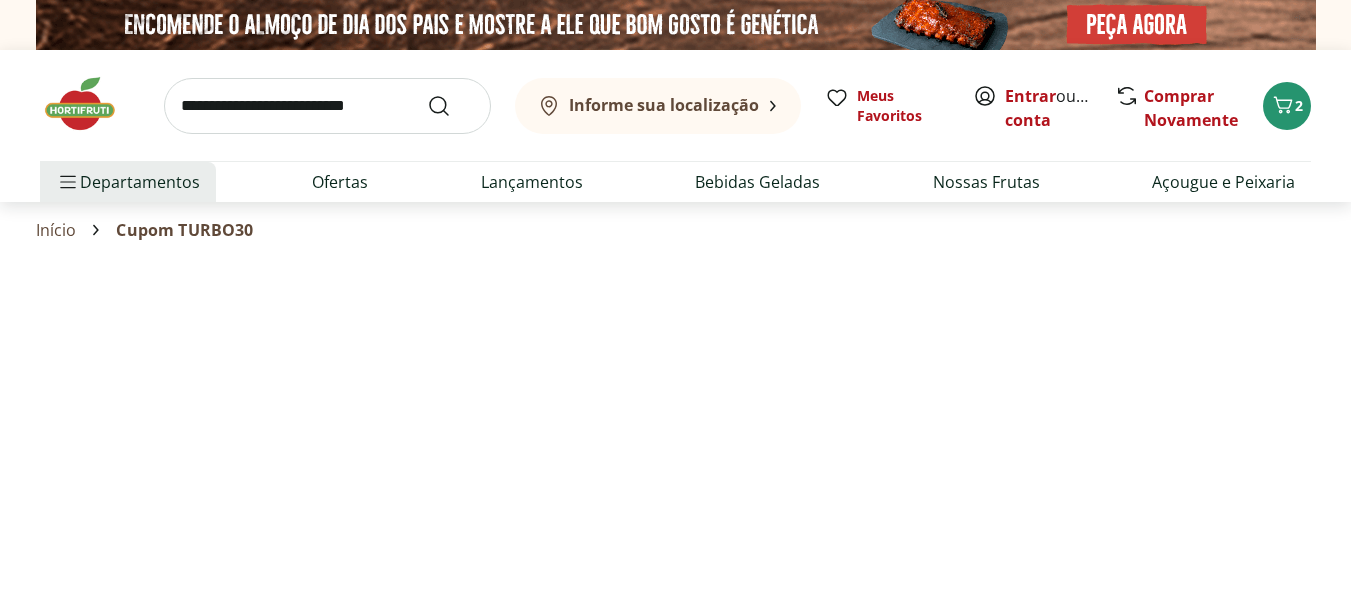 select on "**********" 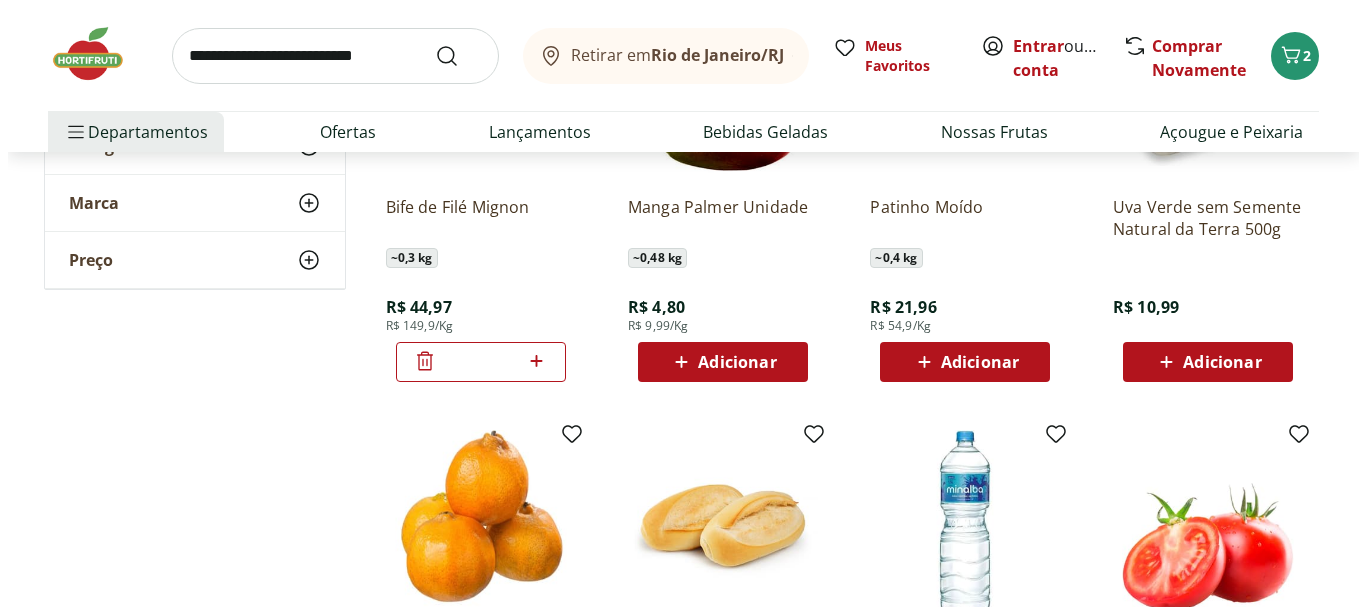 scroll, scrollTop: 700, scrollLeft: 0, axis: vertical 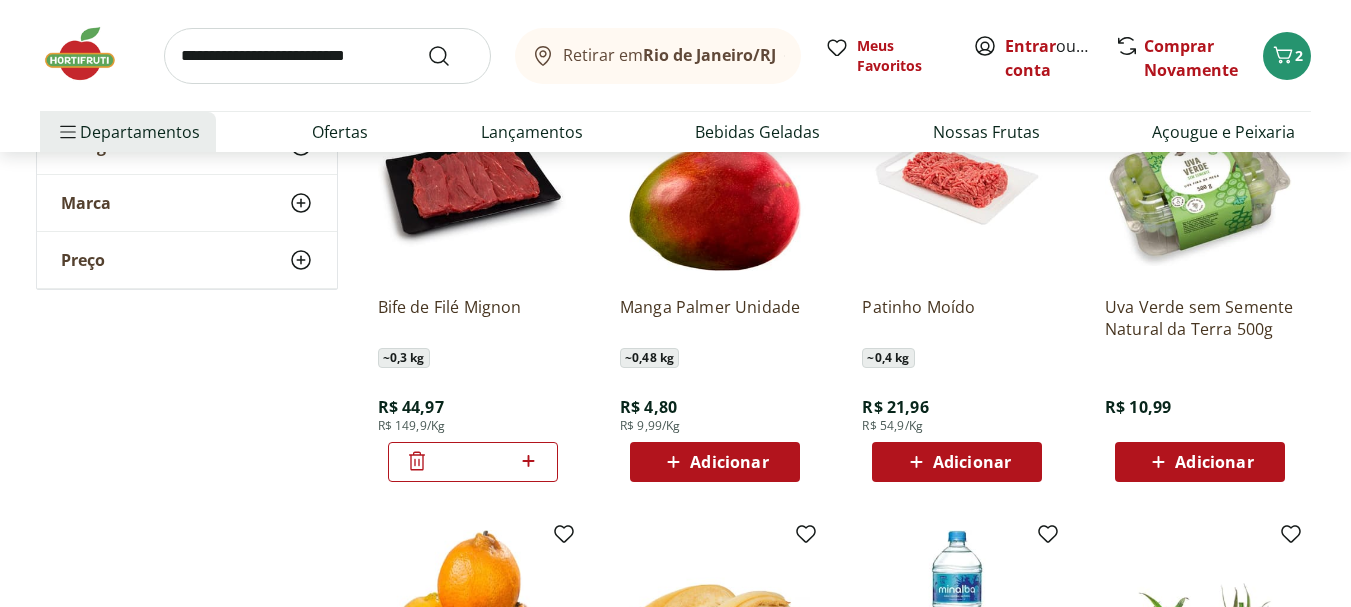 click on "Retirar em  Rio de Janeiro/RJ Meus Favoritos Entrar  ou  Criar conta Comprar Novamente 2" at bounding box center [675, 55] 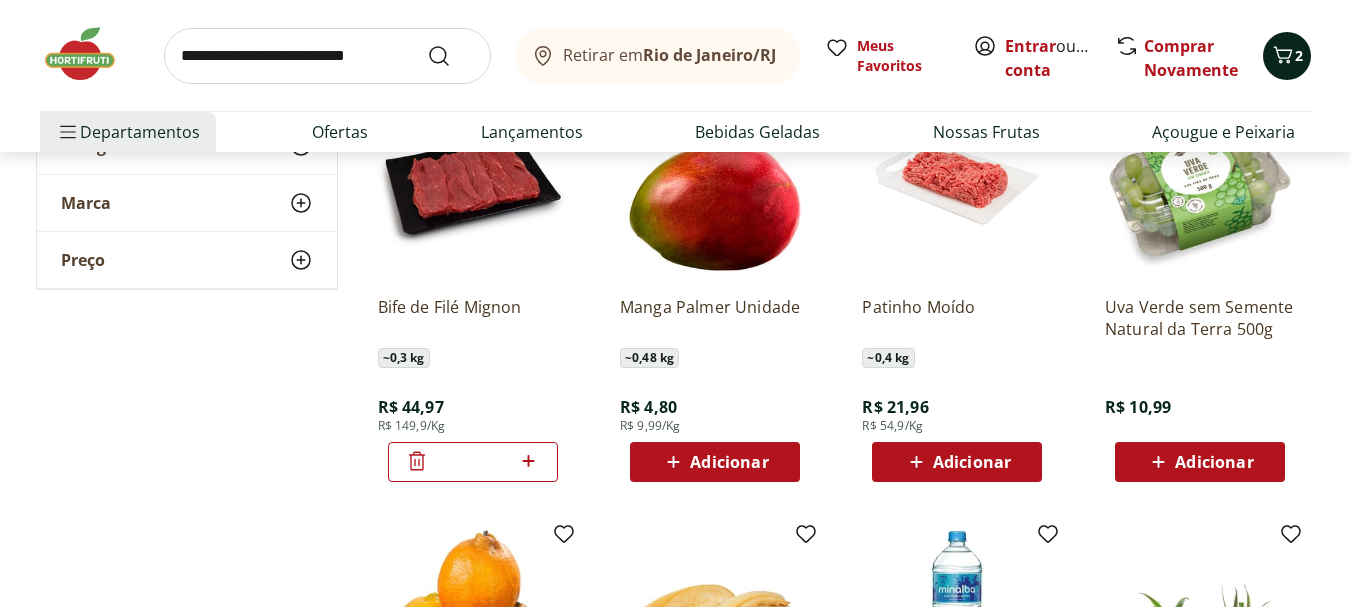 click 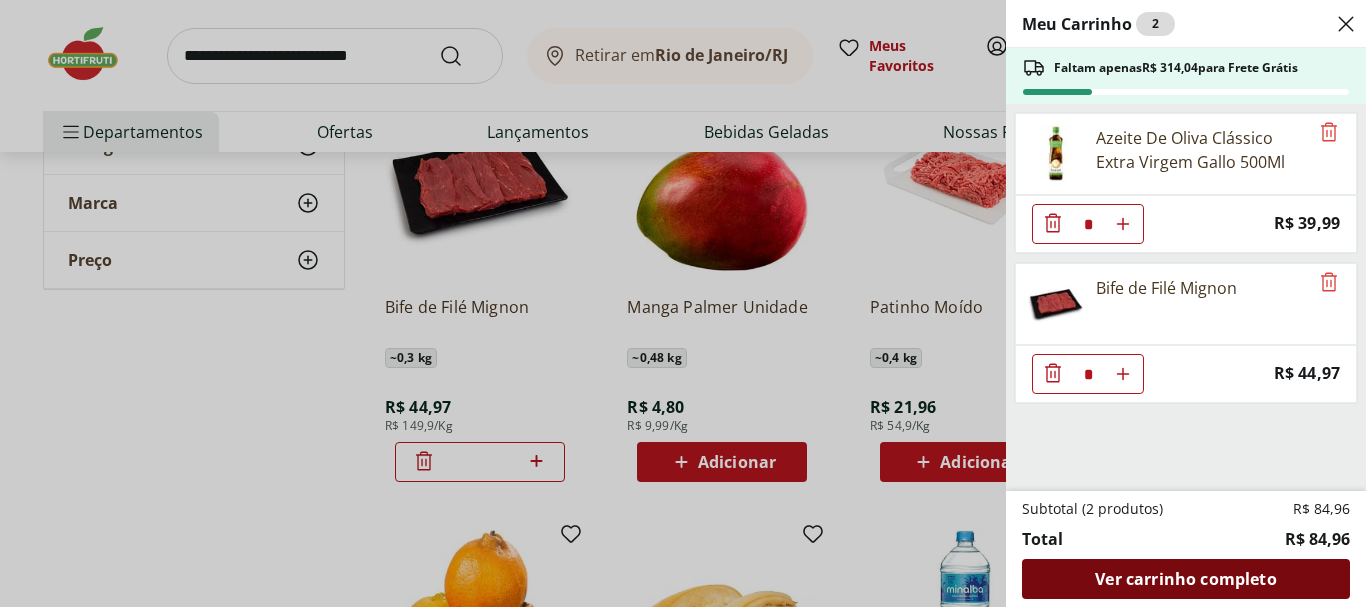 click on "Ver carrinho completo" at bounding box center [1185, 579] 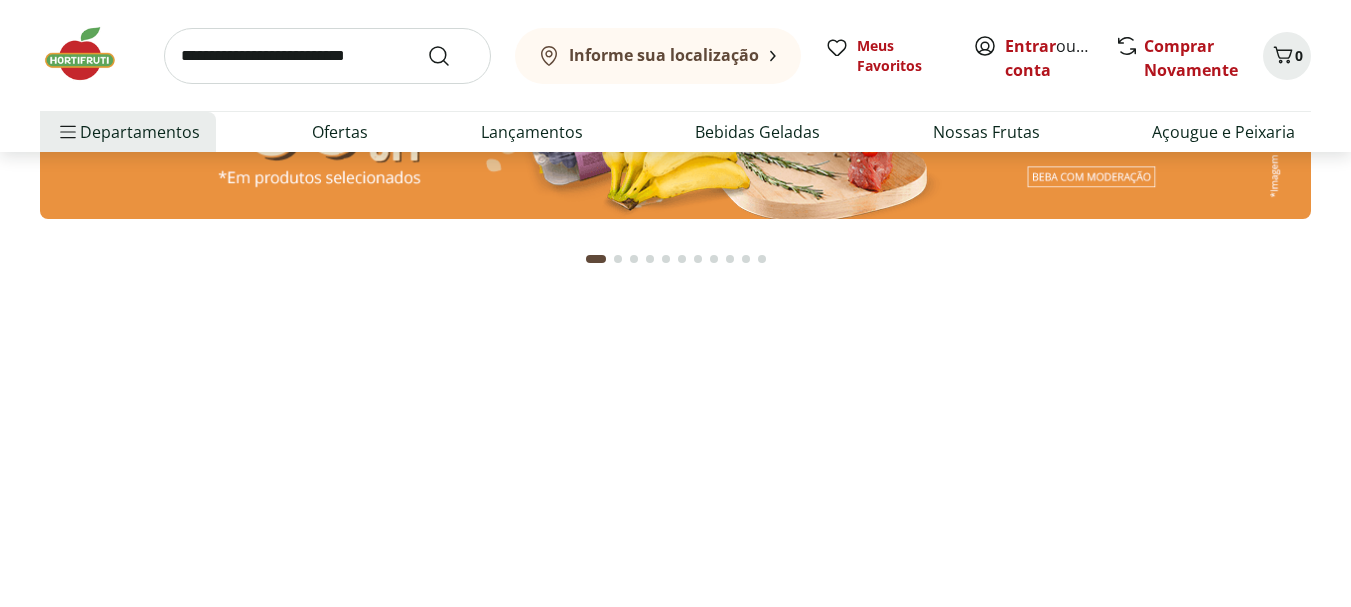 scroll, scrollTop: 400, scrollLeft: 0, axis: vertical 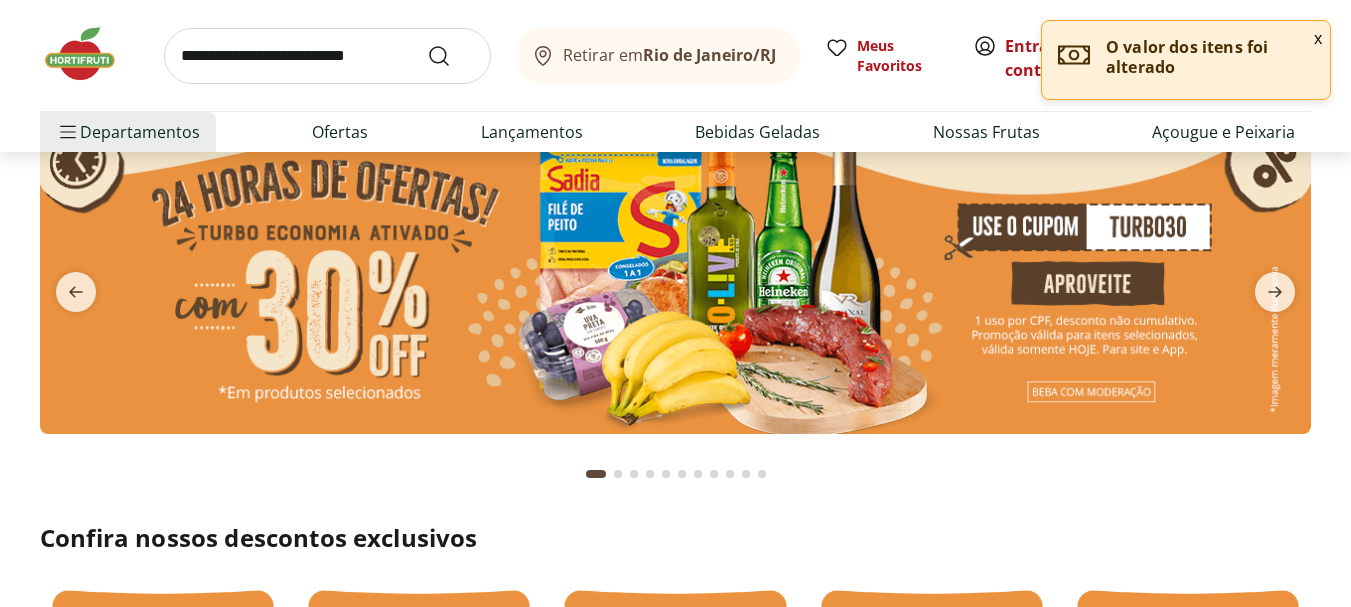 click at bounding box center [675, 280] 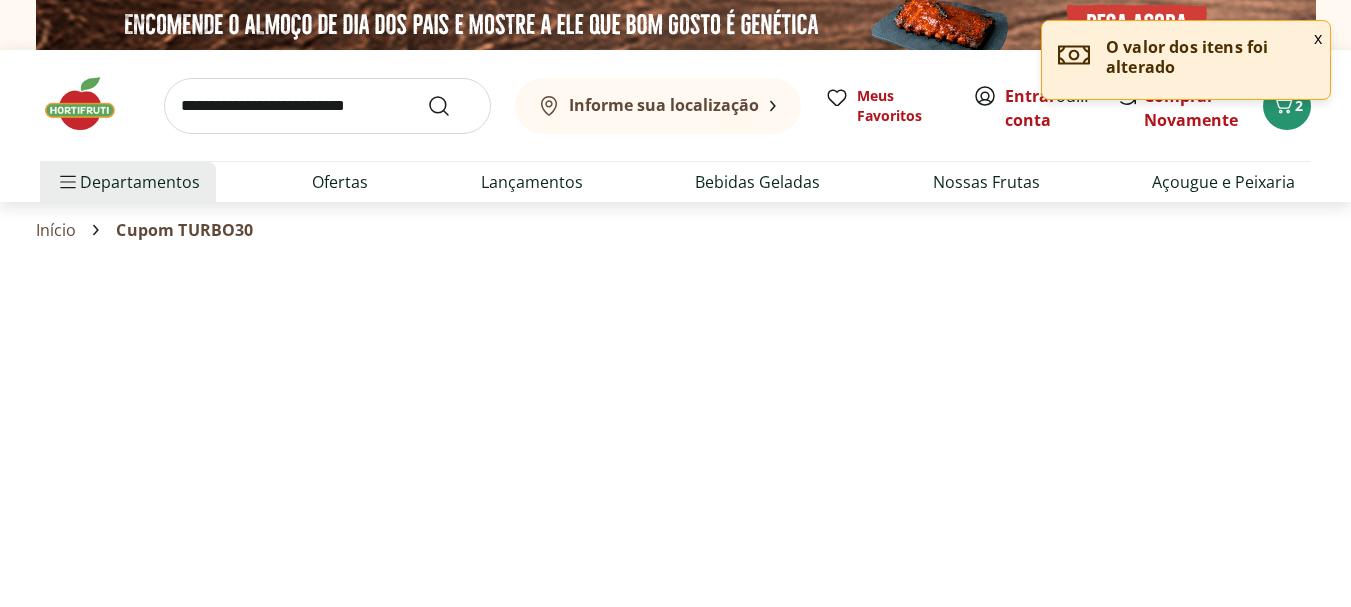 select on "**********" 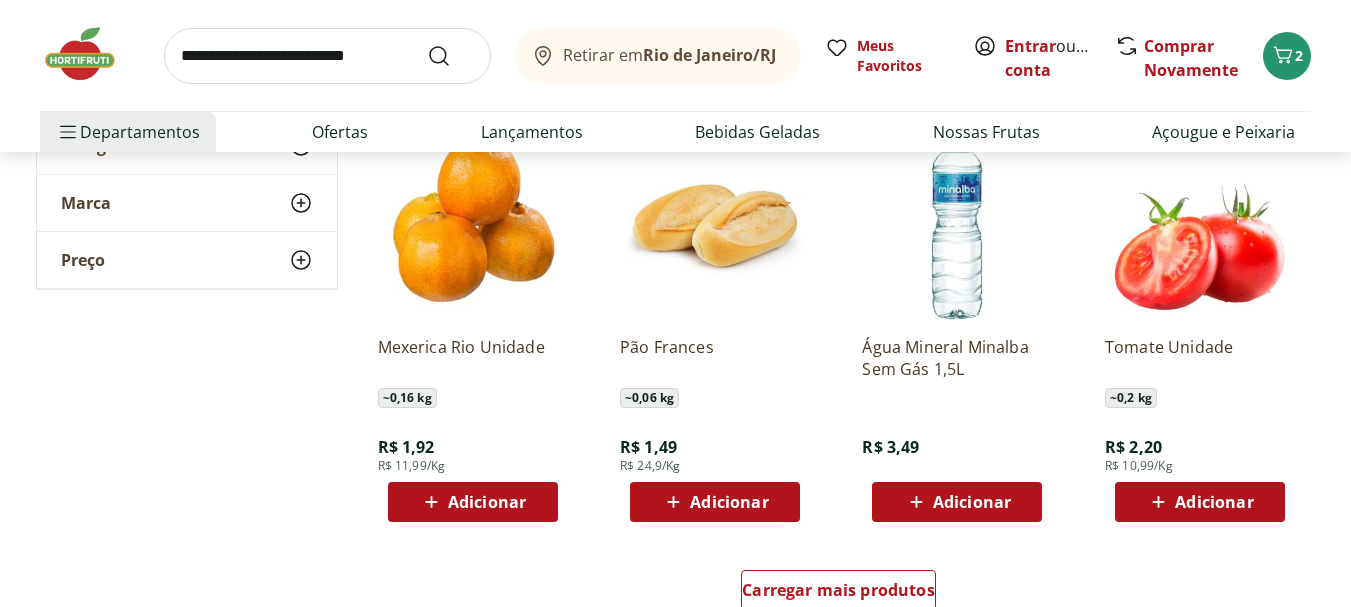 scroll, scrollTop: 1500, scrollLeft: 0, axis: vertical 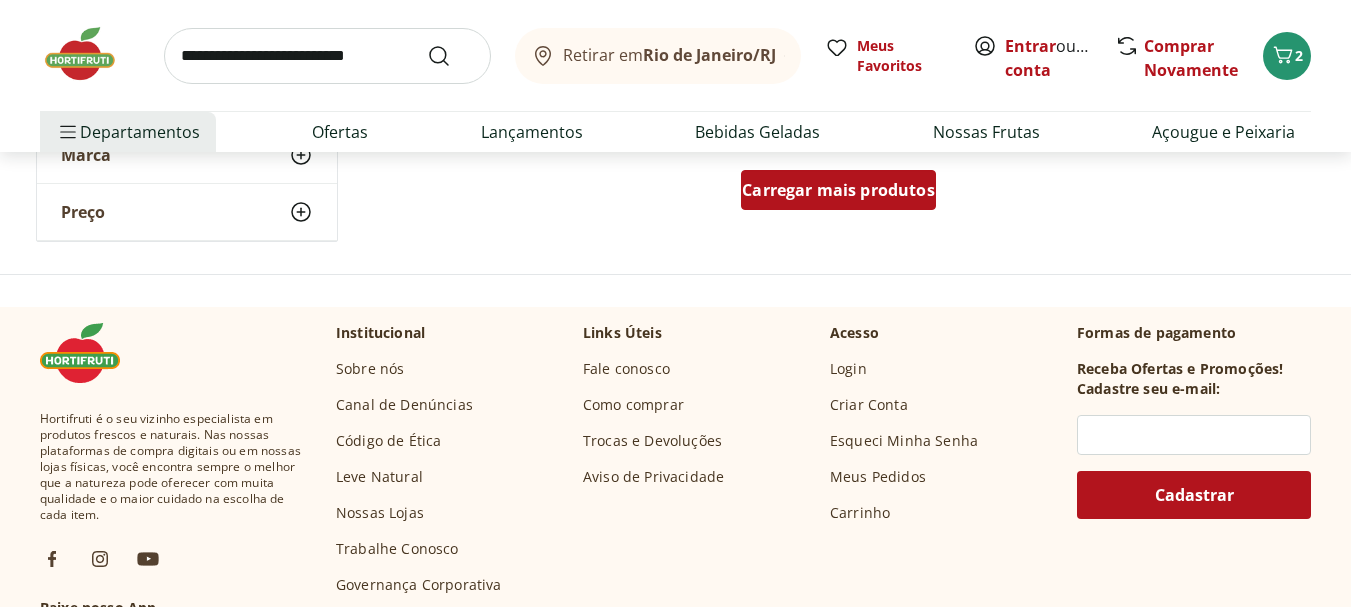 click on "Carregar mais produtos" at bounding box center (838, 190) 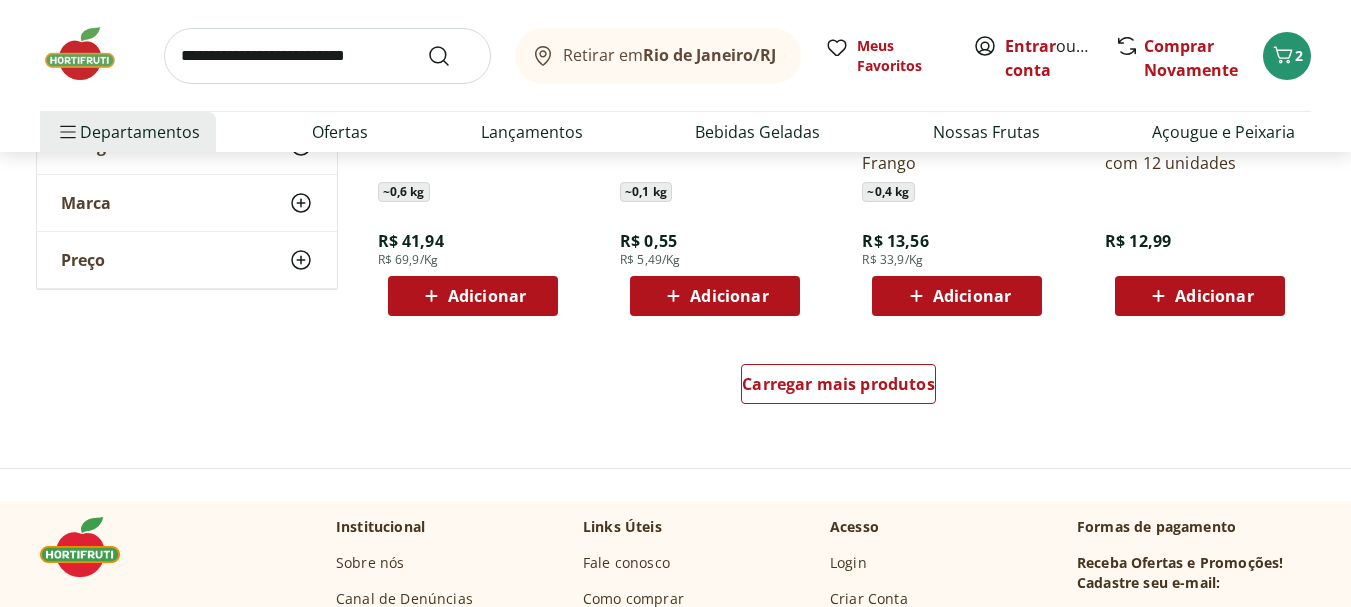 scroll, scrollTop: 2600, scrollLeft: 0, axis: vertical 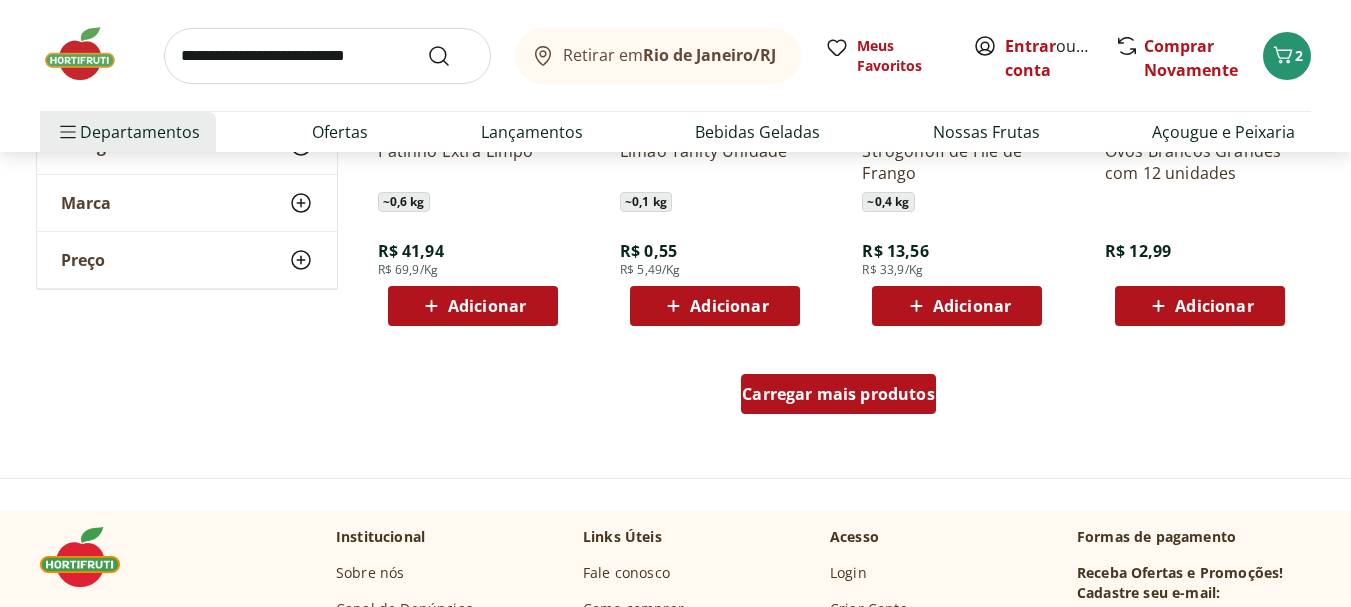 click on "Carregar mais produtos" at bounding box center (839, 398) 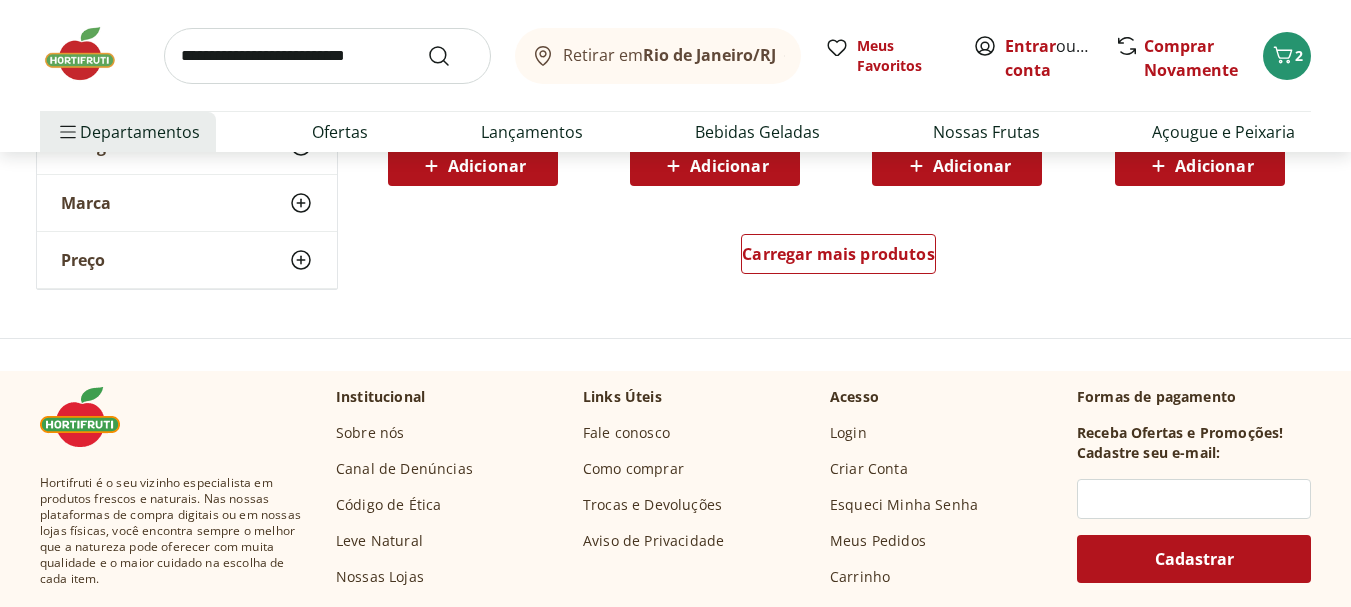 scroll, scrollTop: 4000, scrollLeft: 0, axis: vertical 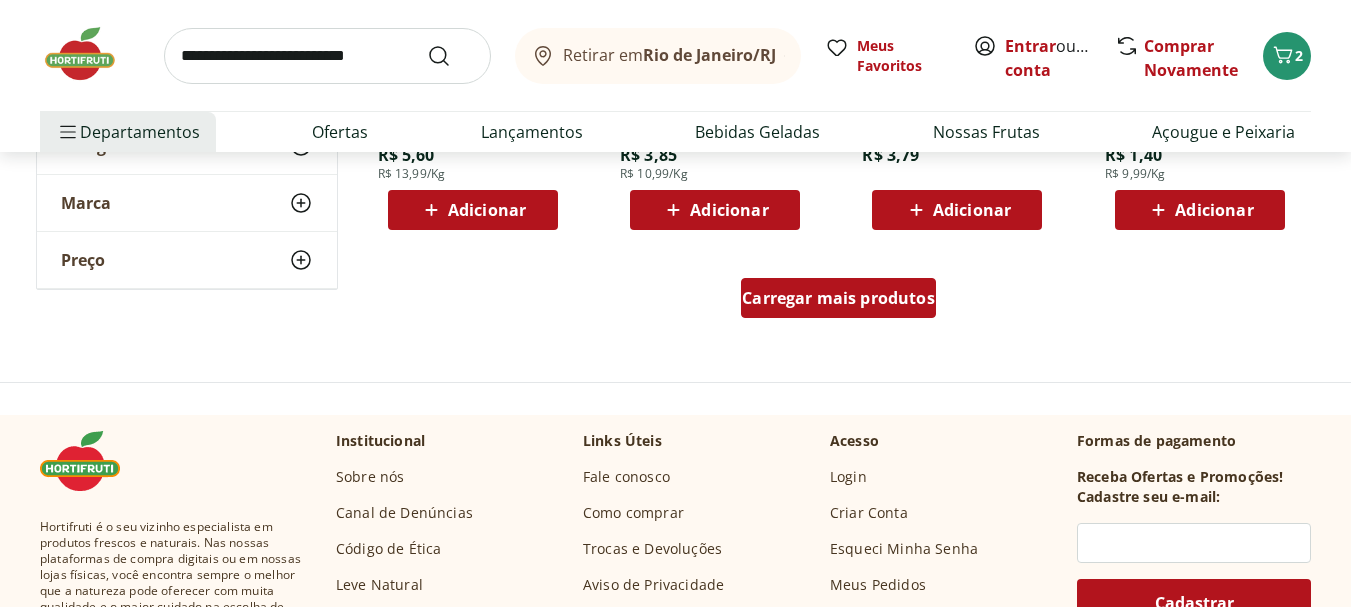 click on "Carregar mais produtos" at bounding box center (838, 298) 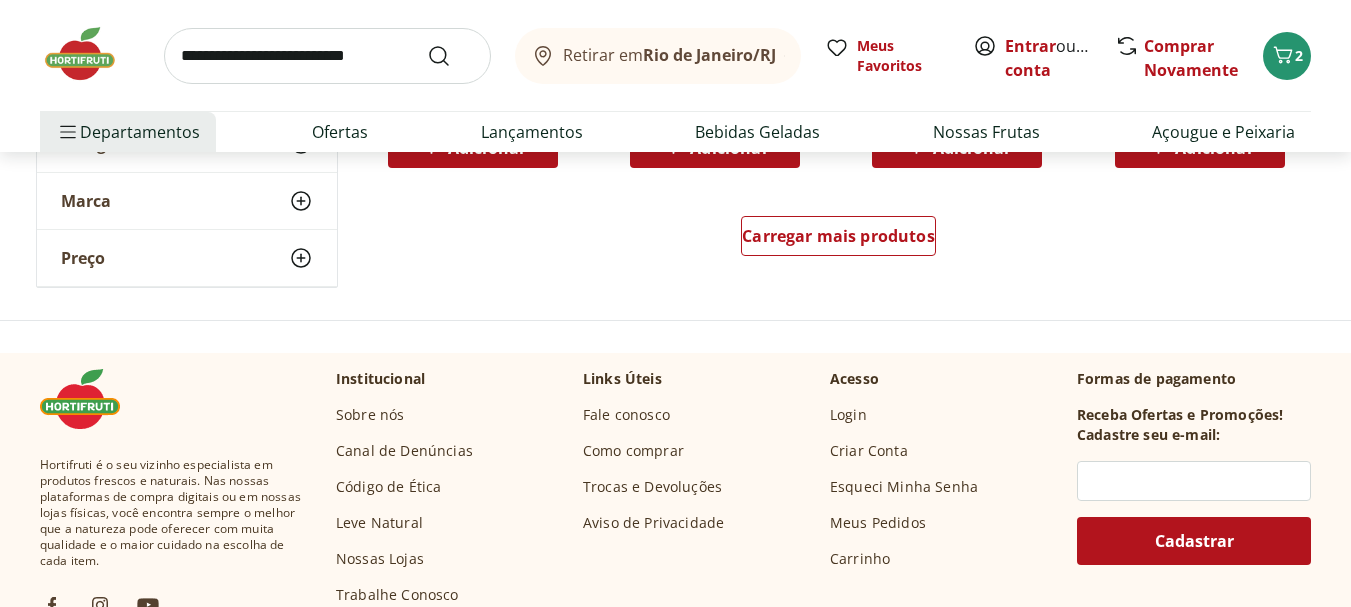 scroll, scrollTop: 5200, scrollLeft: 0, axis: vertical 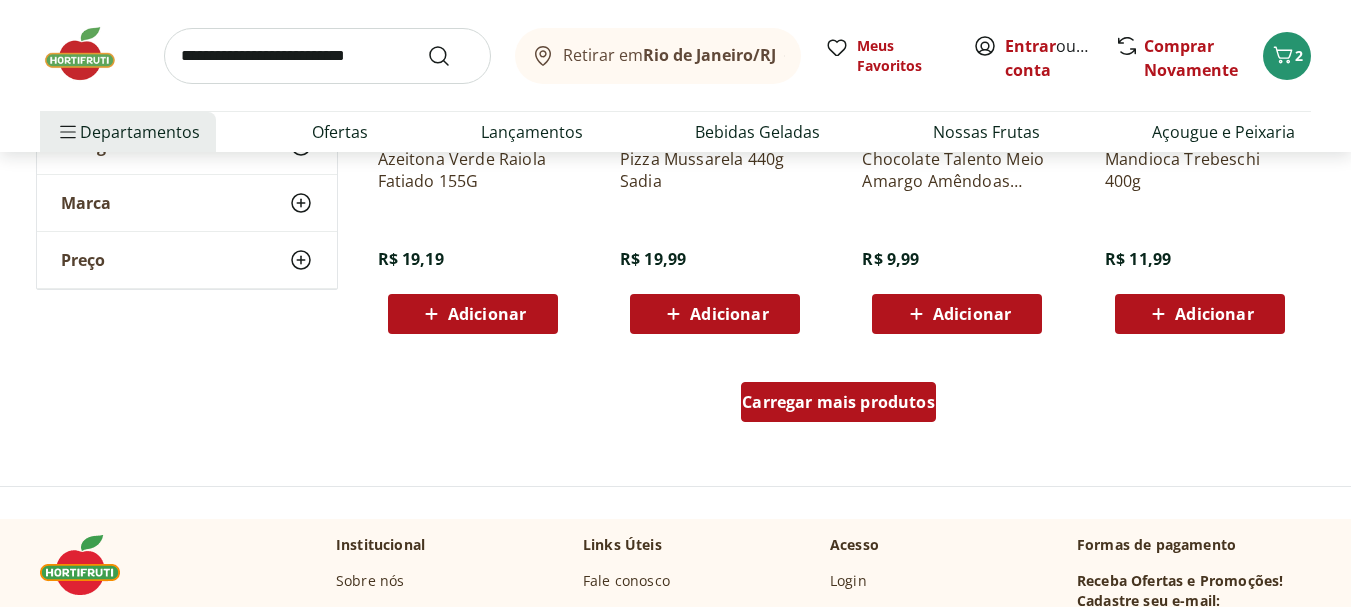 click on "Carregar mais produtos" at bounding box center (838, 402) 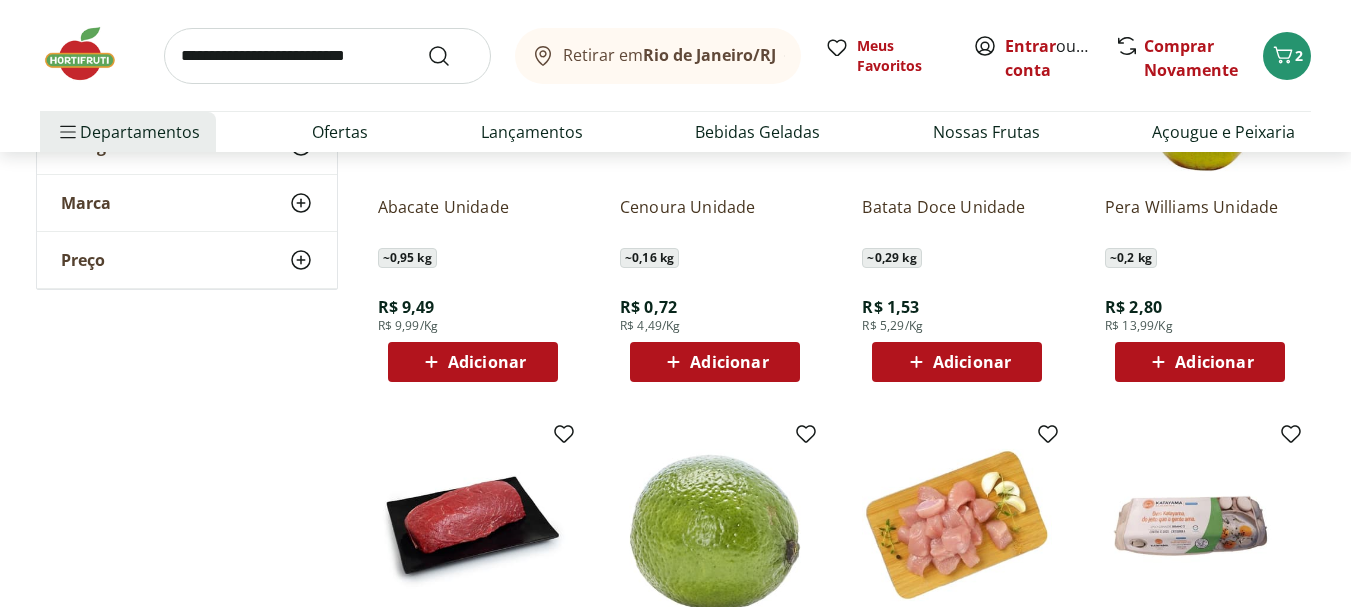 scroll, scrollTop: 2100, scrollLeft: 0, axis: vertical 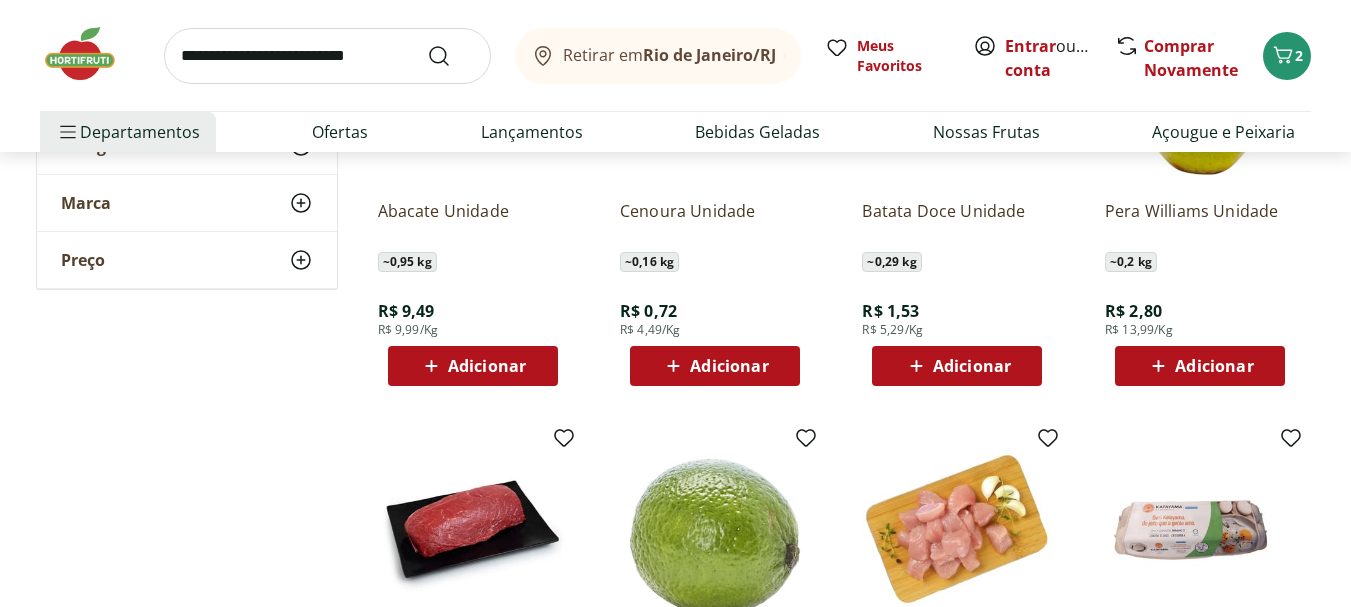 click at bounding box center [90, 54] 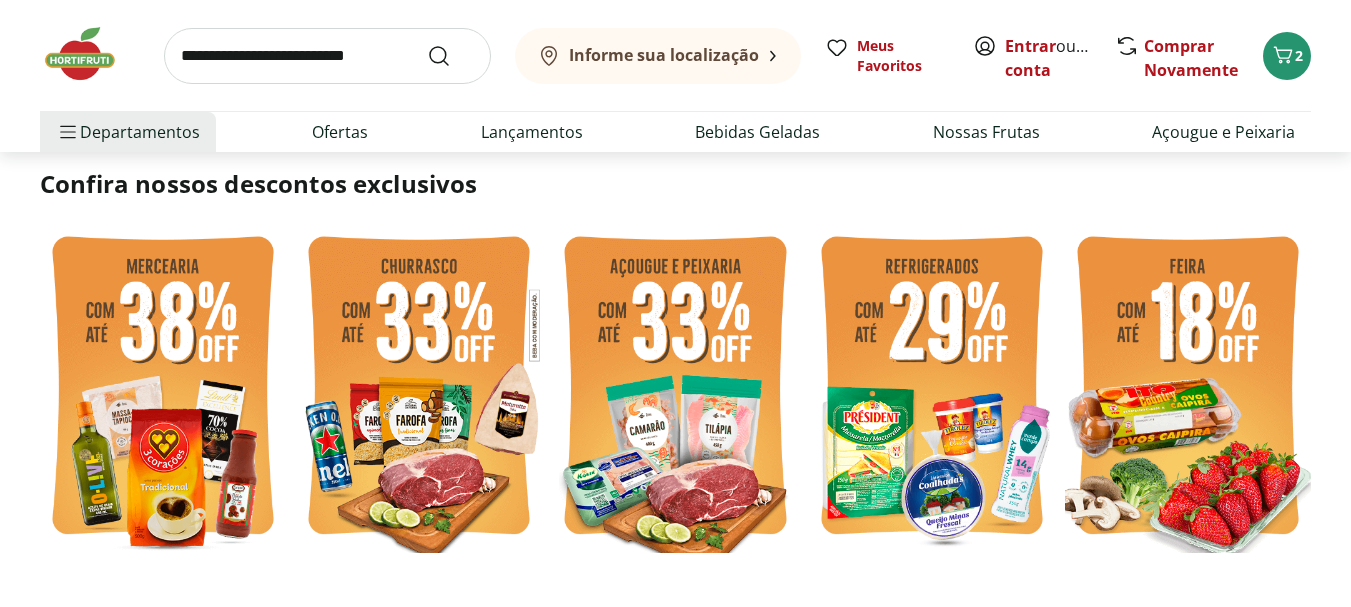 scroll, scrollTop: 0, scrollLeft: 0, axis: both 